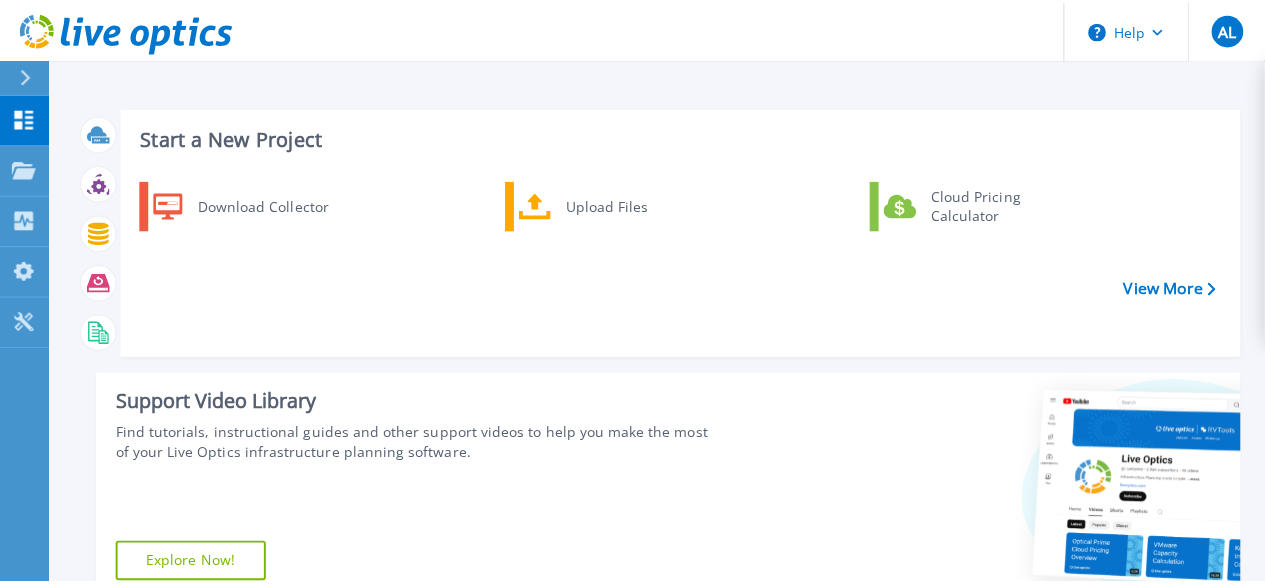 scroll, scrollTop: 0, scrollLeft: 0, axis: both 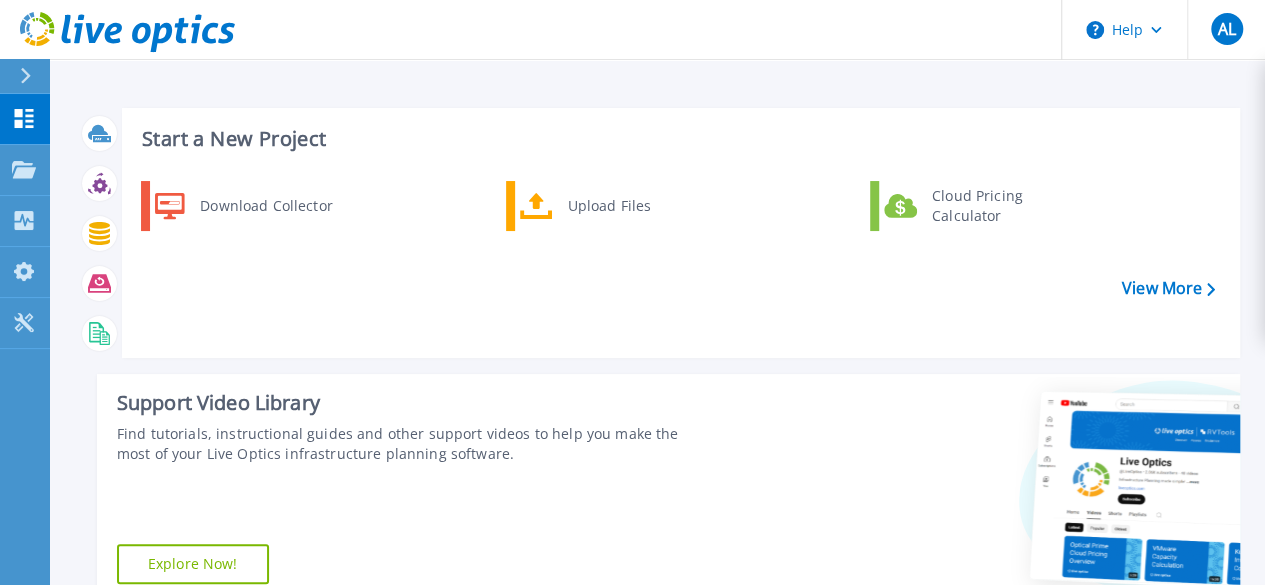 click at bounding box center (34, 76) 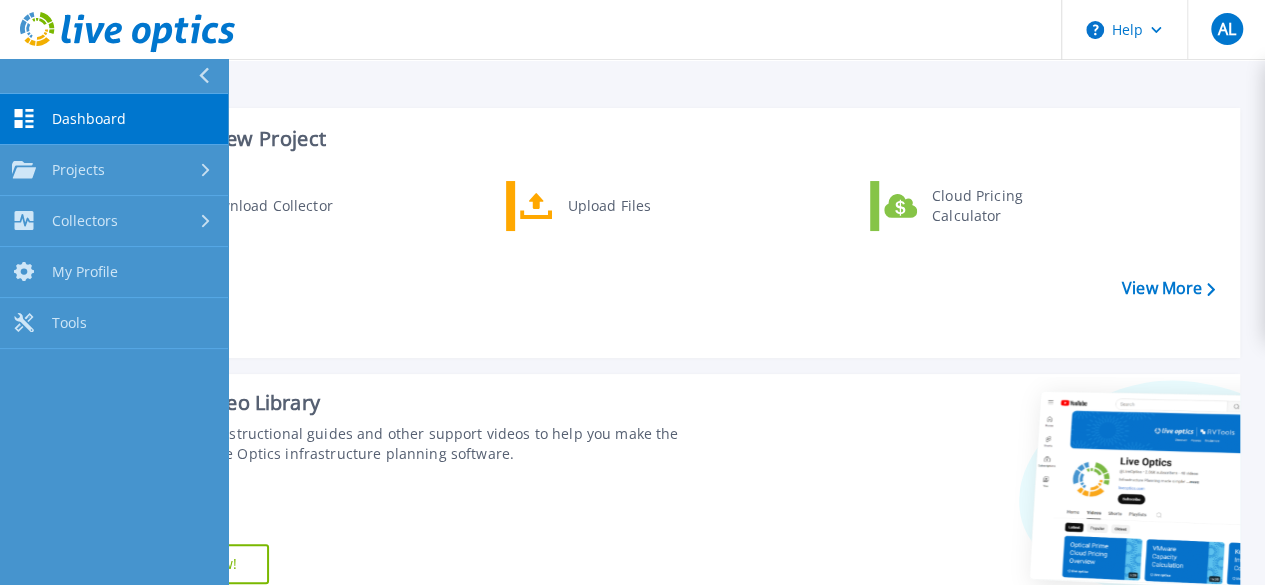 click on "Dashboard" at bounding box center [89, 119] 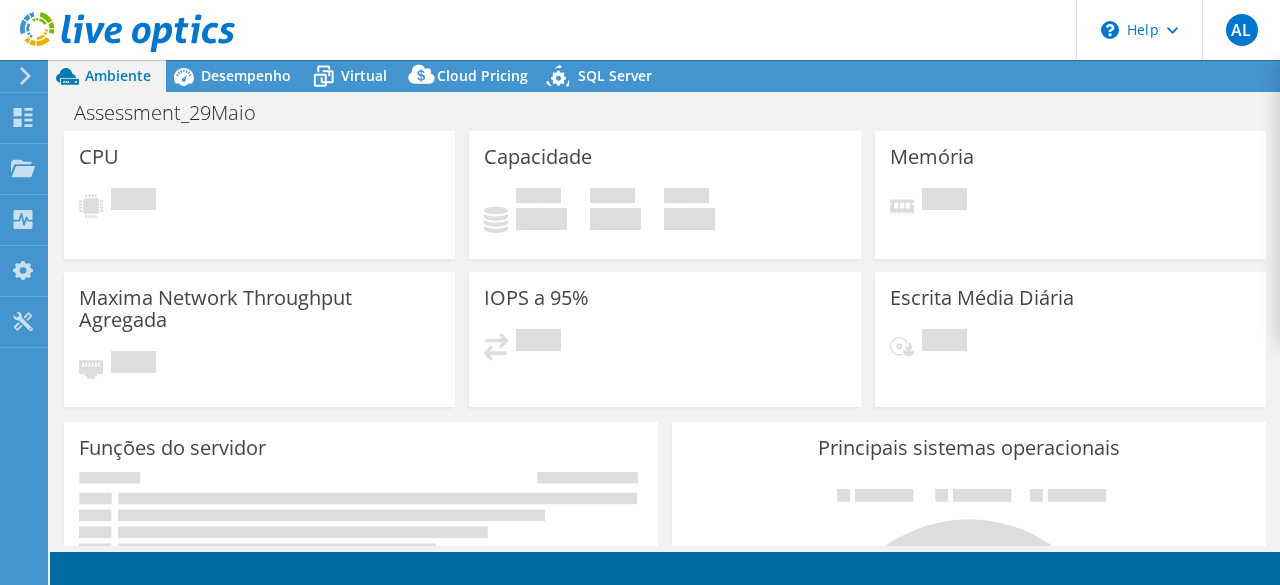 scroll, scrollTop: 0, scrollLeft: 0, axis: both 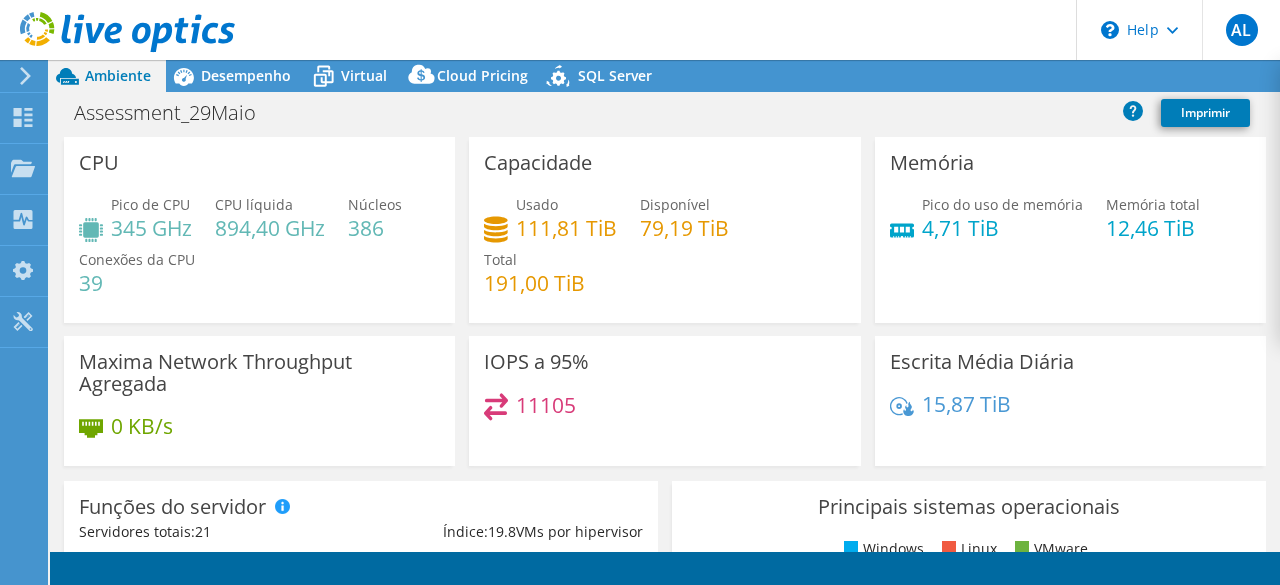 select on "SouthAmerica" 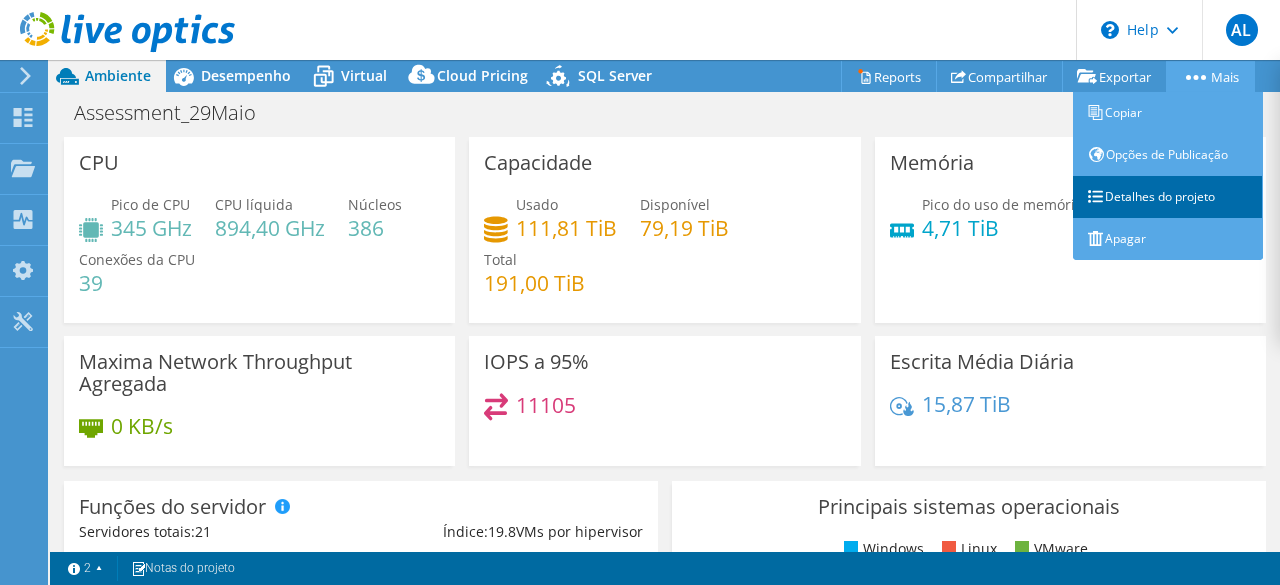 click on "Detalhes do projeto" at bounding box center [1168, 197] 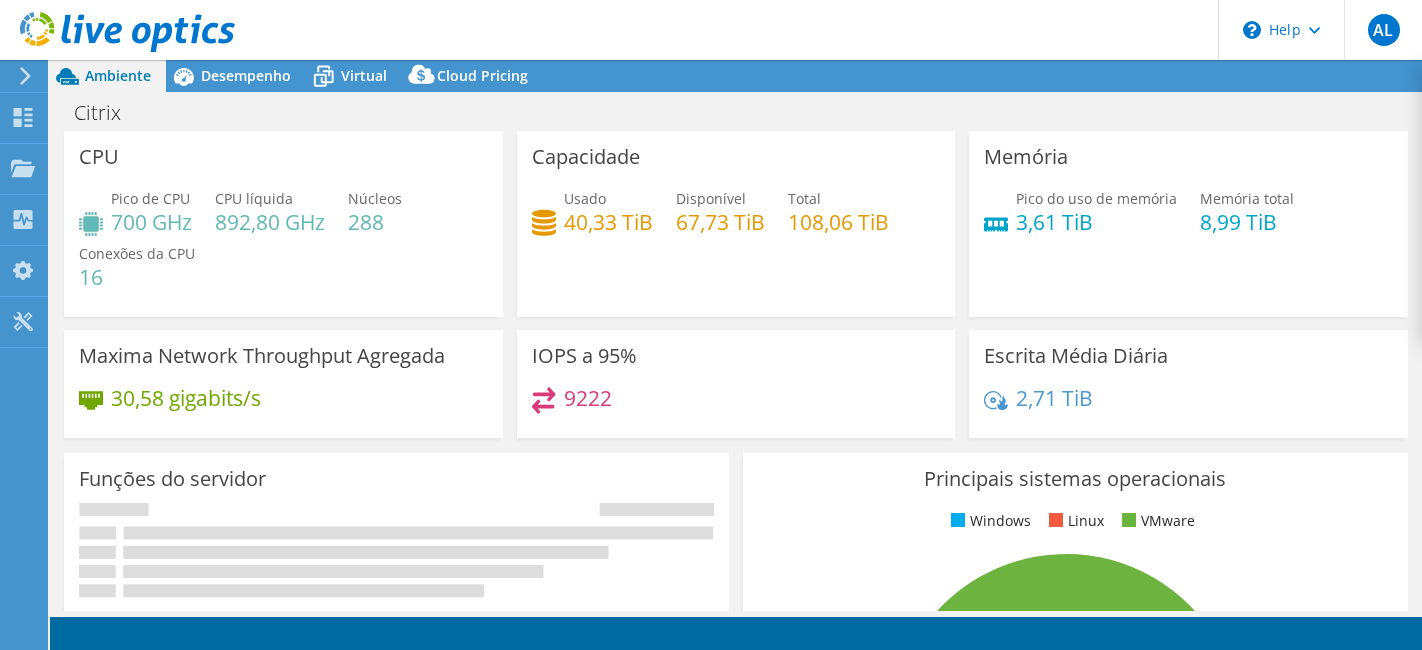select on "SouthAmerica" 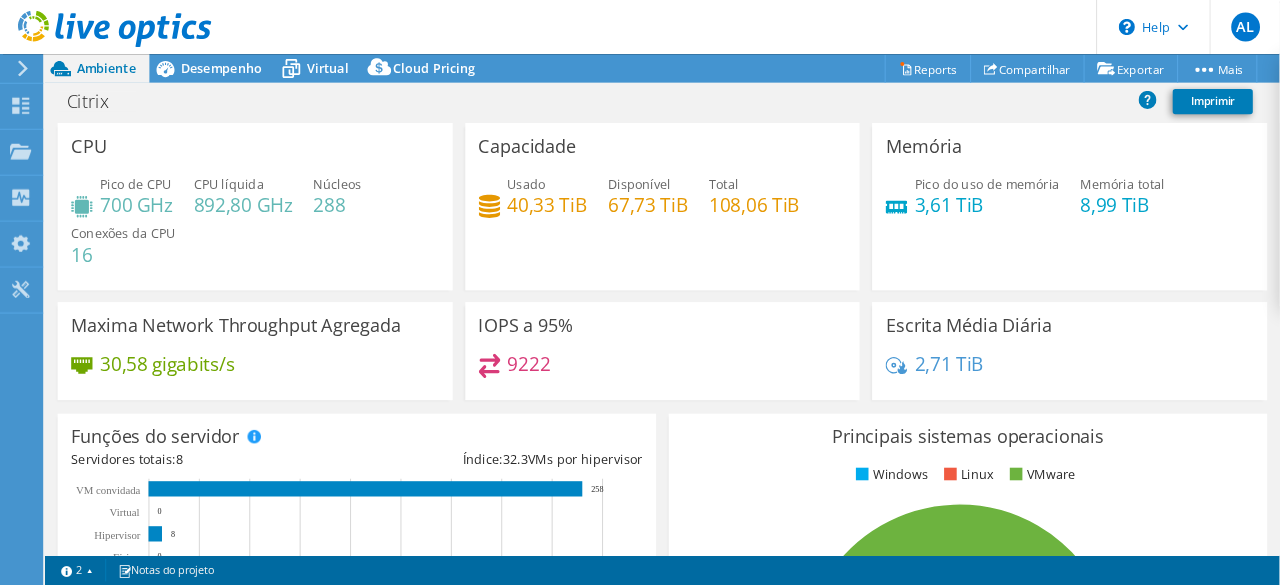 scroll, scrollTop: 0, scrollLeft: 0, axis: both 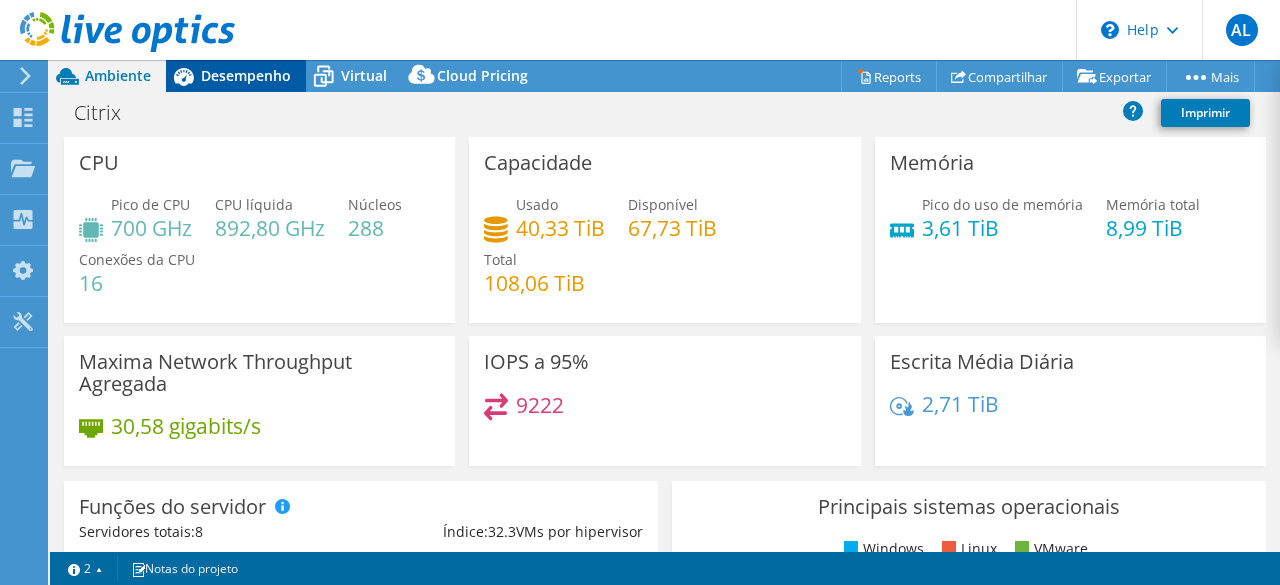 click on "Desempenho" at bounding box center (246, 75) 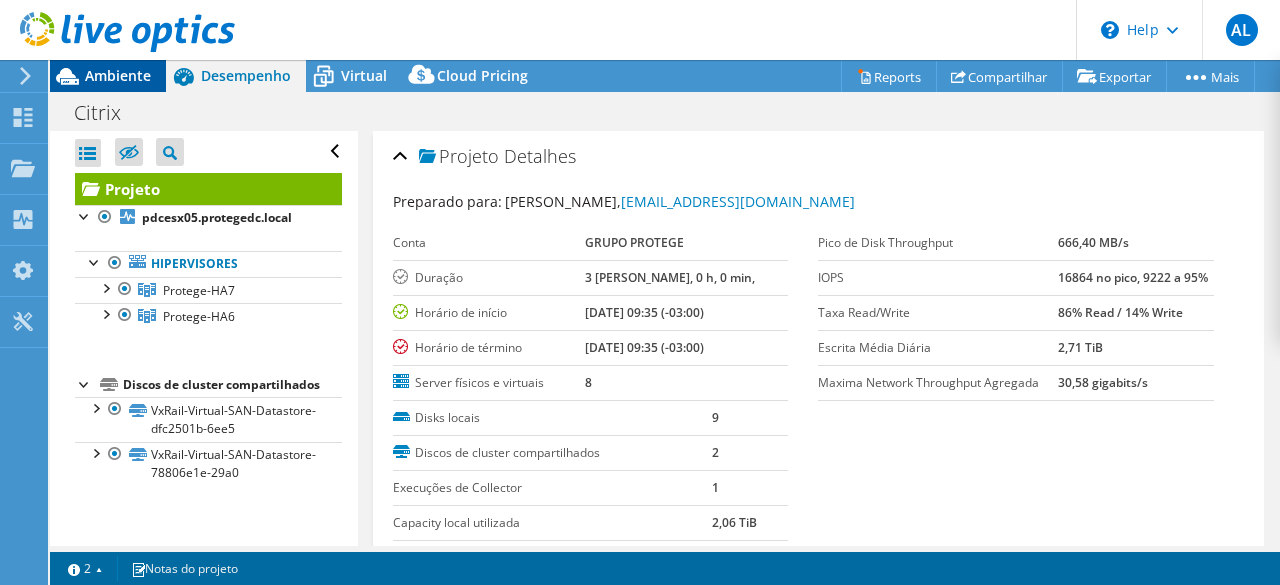 click on "Ambiente" at bounding box center [118, 75] 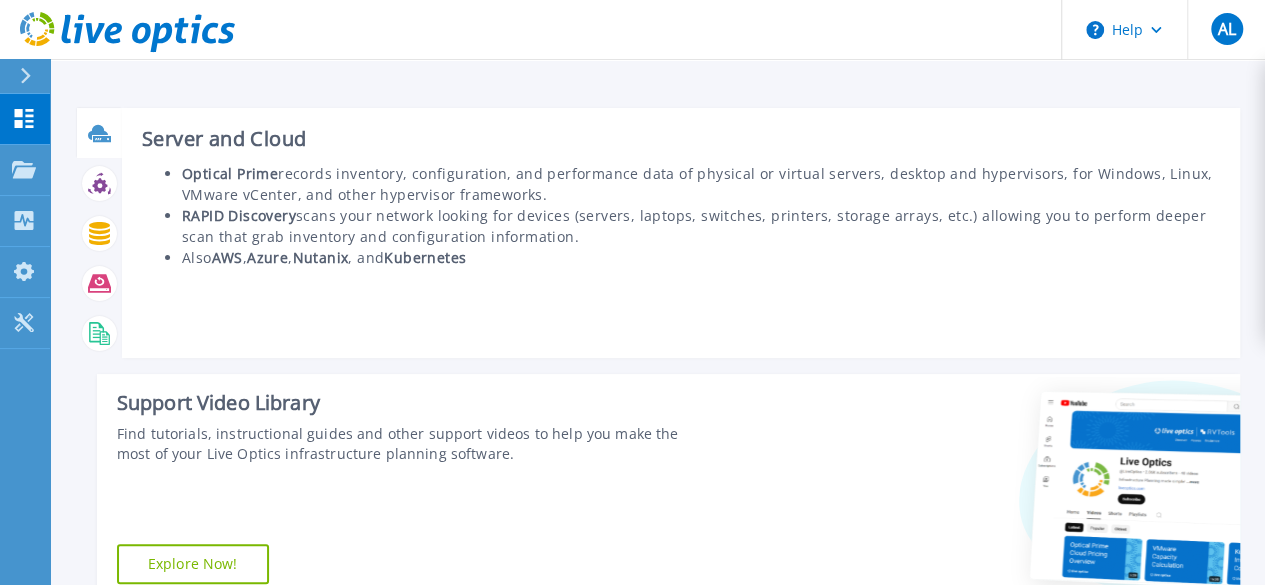 scroll, scrollTop: 100, scrollLeft: 0, axis: vertical 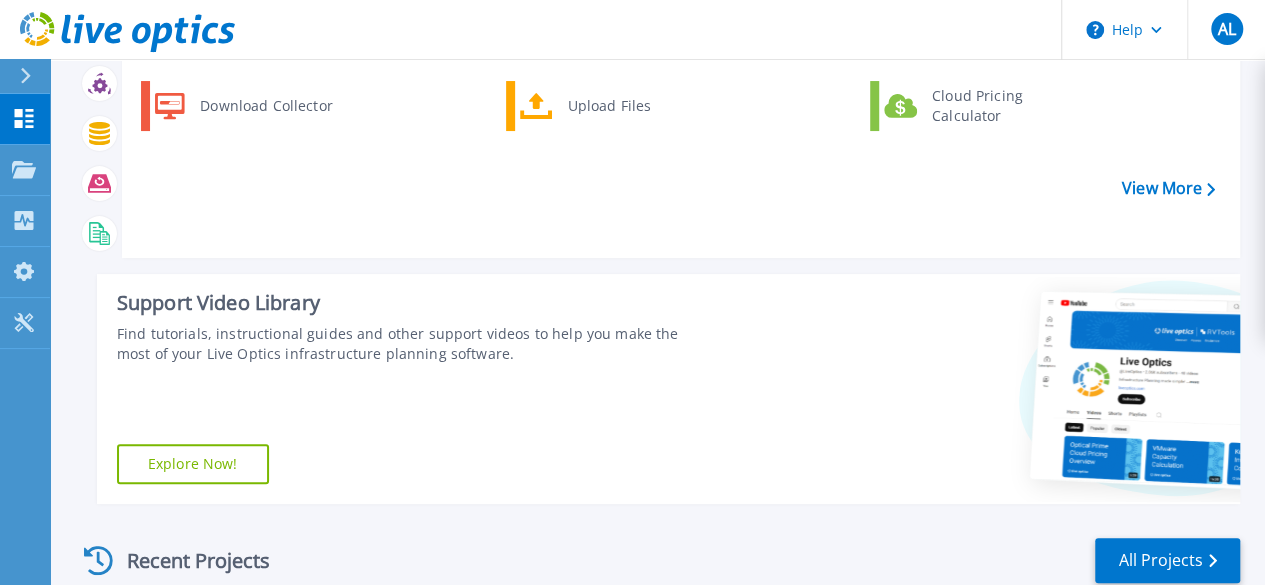 click 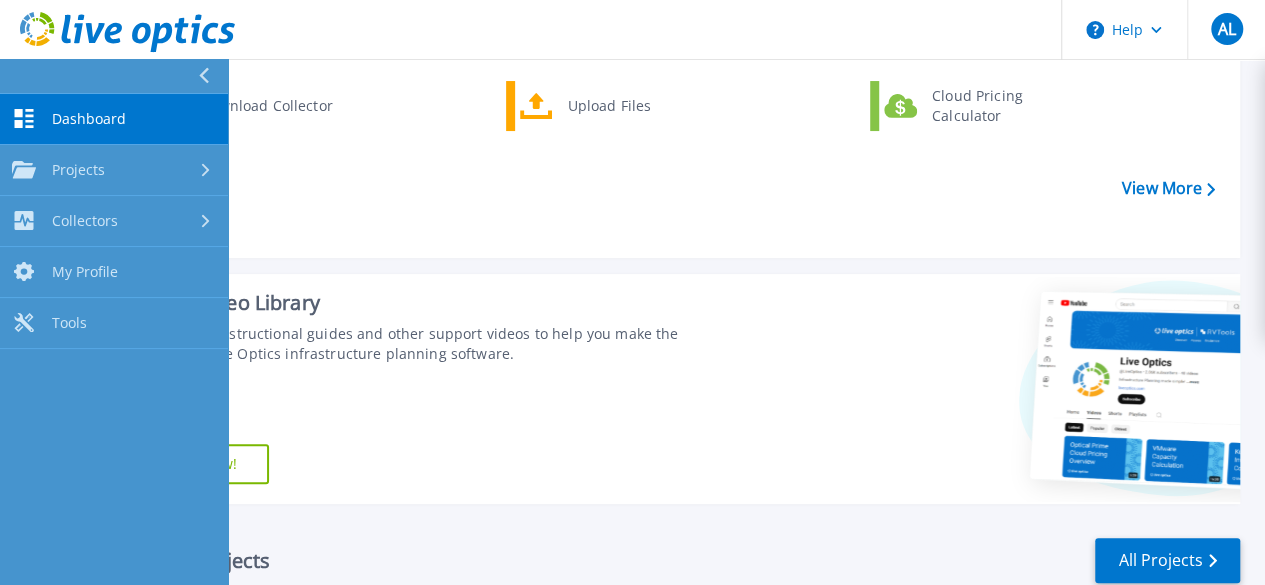 click on "Download Collector     Upload Files     Cloud Pricing Calculator" at bounding box center [678, 162] 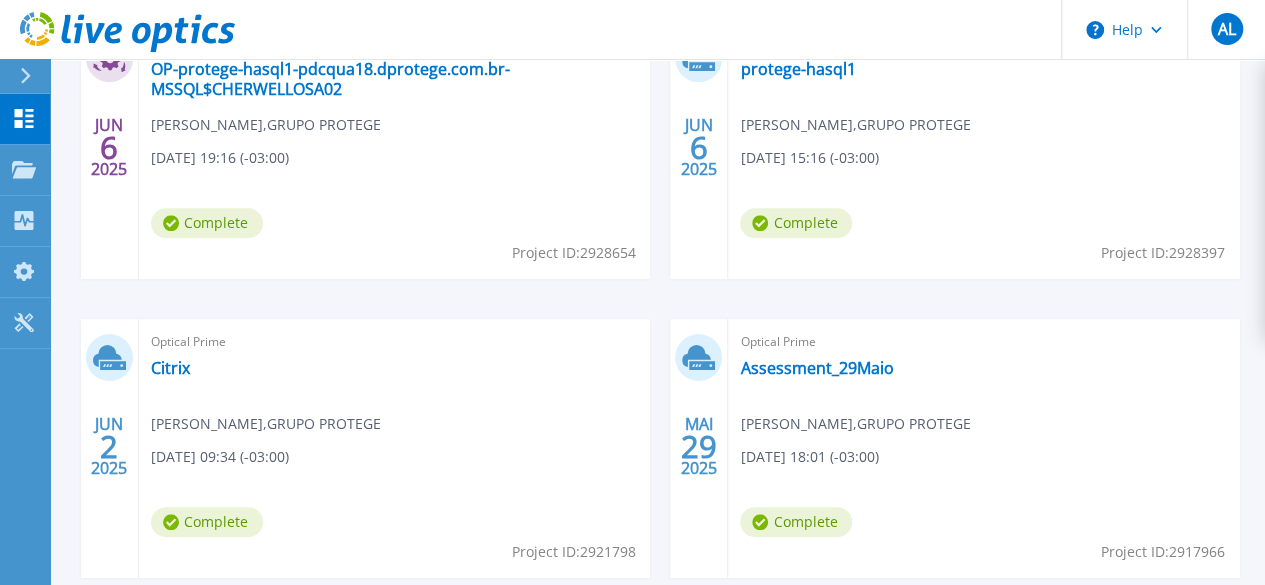 scroll, scrollTop: 790, scrollLeft: 0, axis: vertical 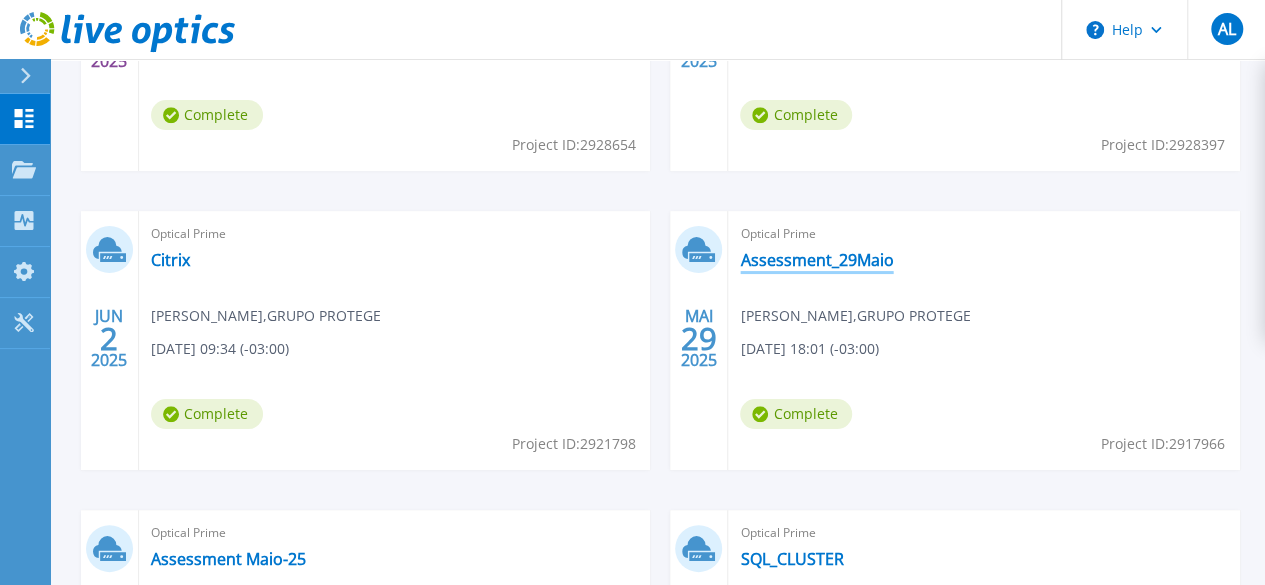 click on "Assessment_29Maio" at bounding box center (816, 260) 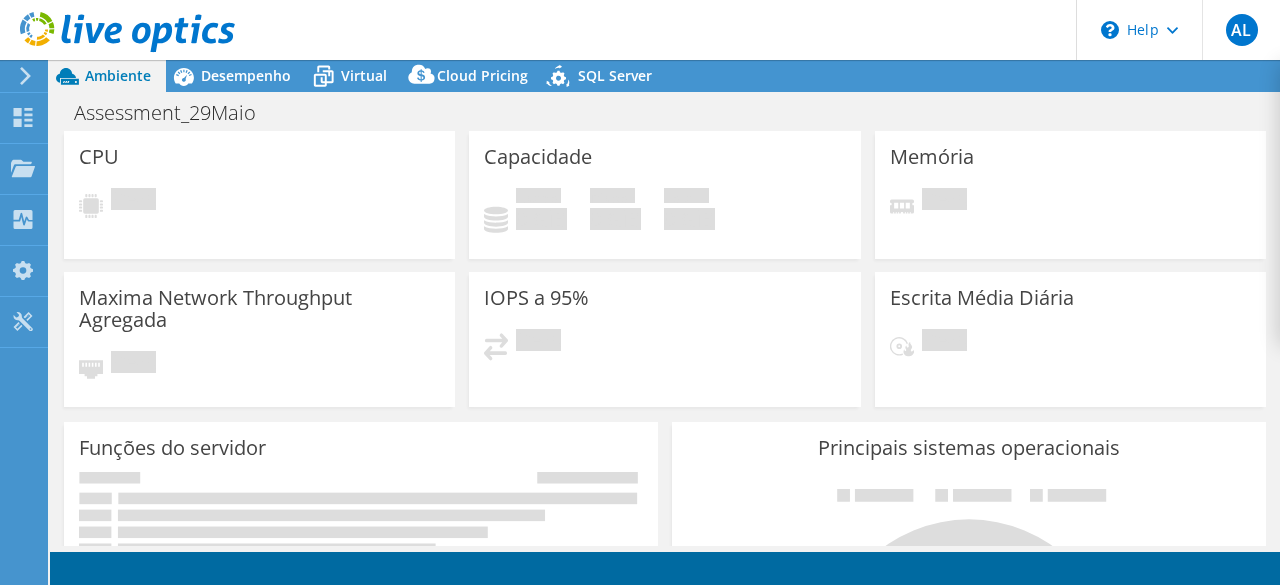 scroll, scrollTop: 0, scrollLeft: 0, axis: both 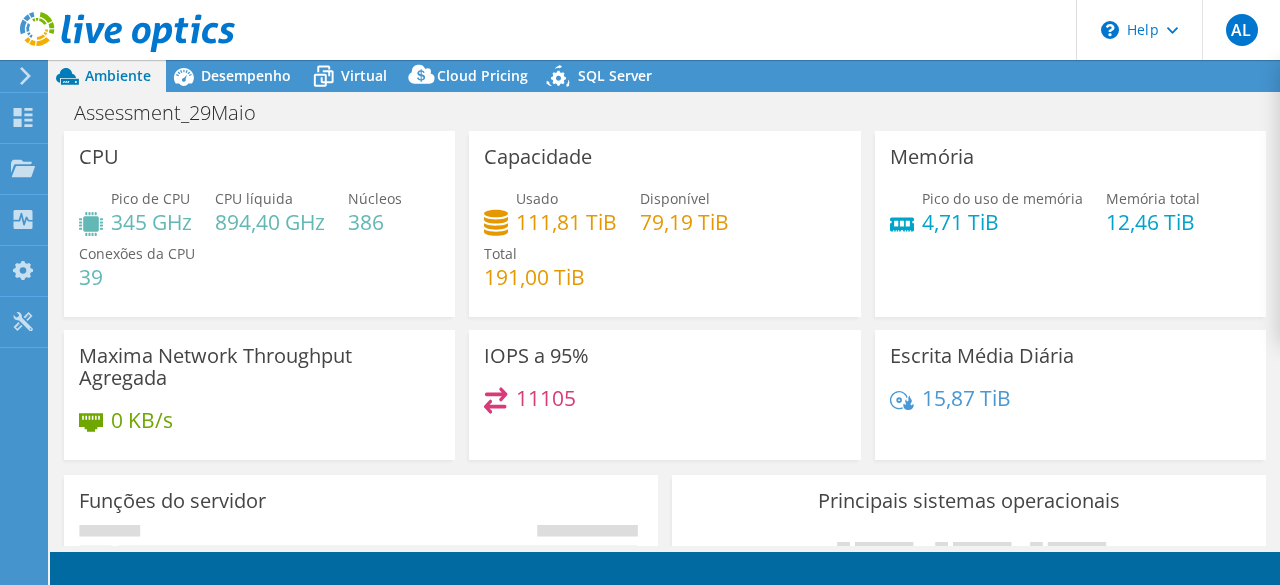 select on "SouthAmerica" 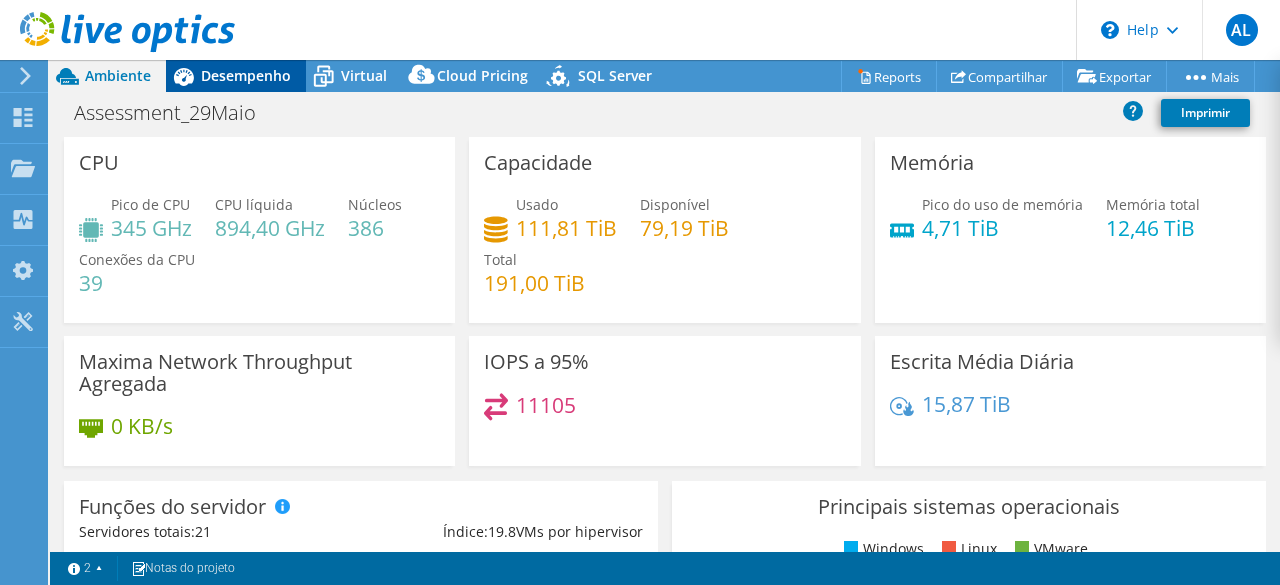 click on "Desempenho" at bounding box center (246, 75) 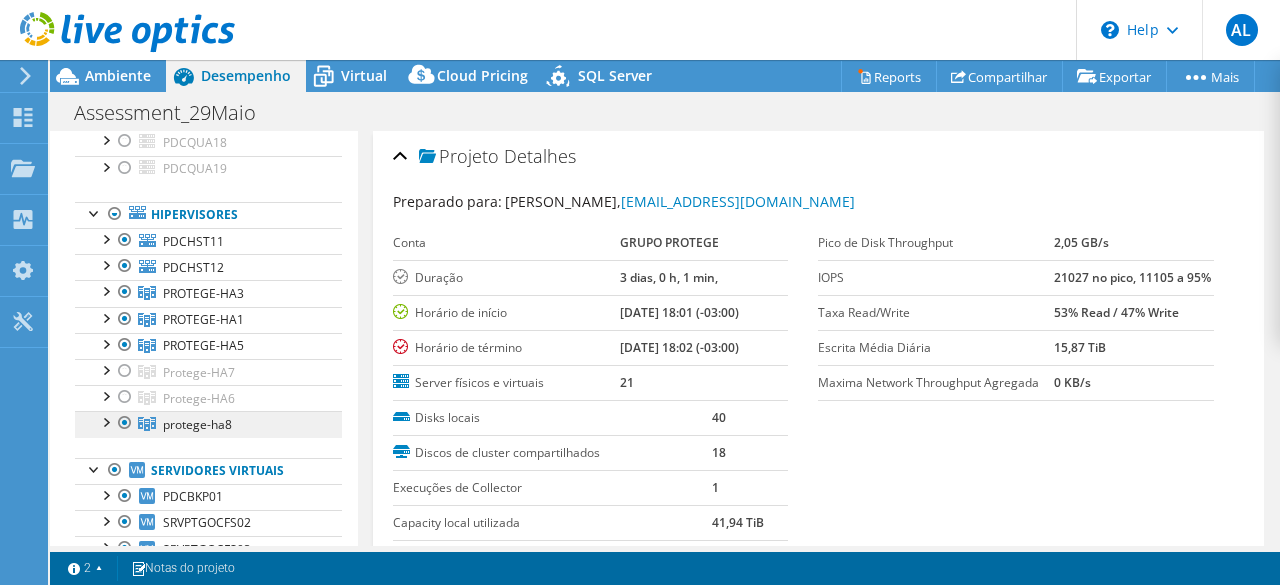 scroll, scrollTop: 300, scrollLeft: 0, axis: vertical 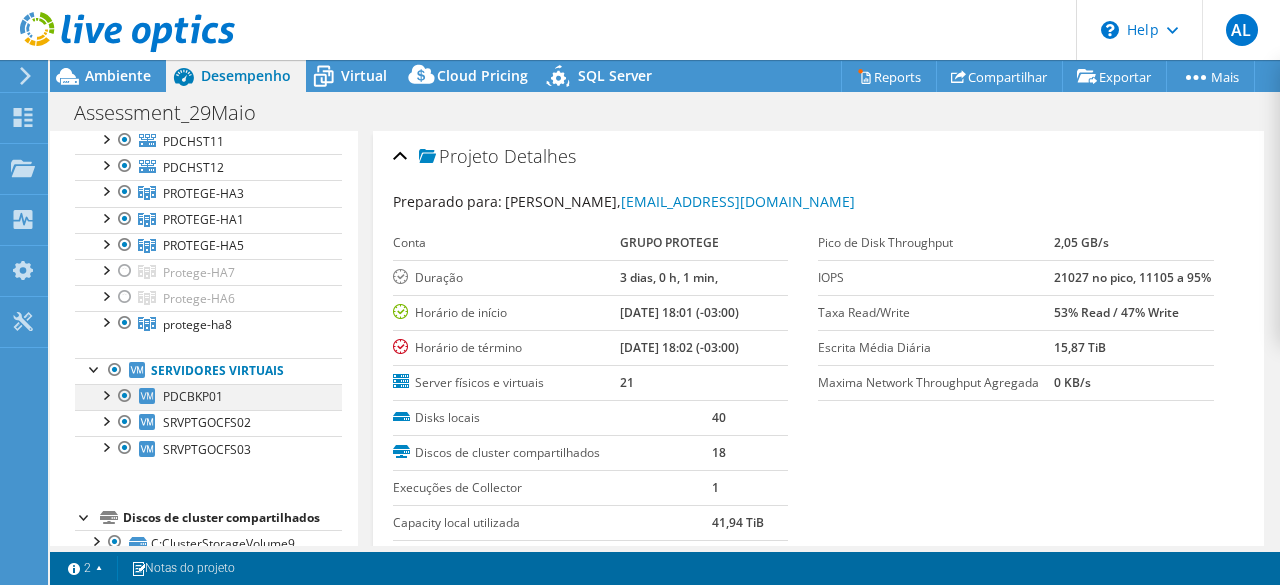 click at bounding box center (105, 394) 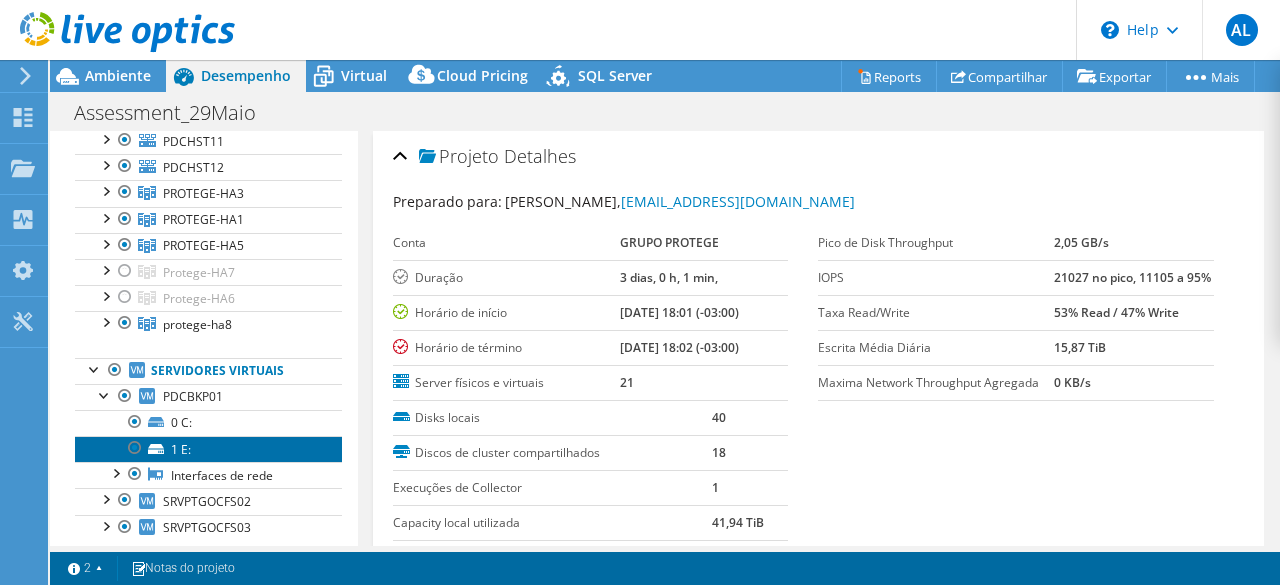 click on "1 E:" at bounding box center [208, 449] 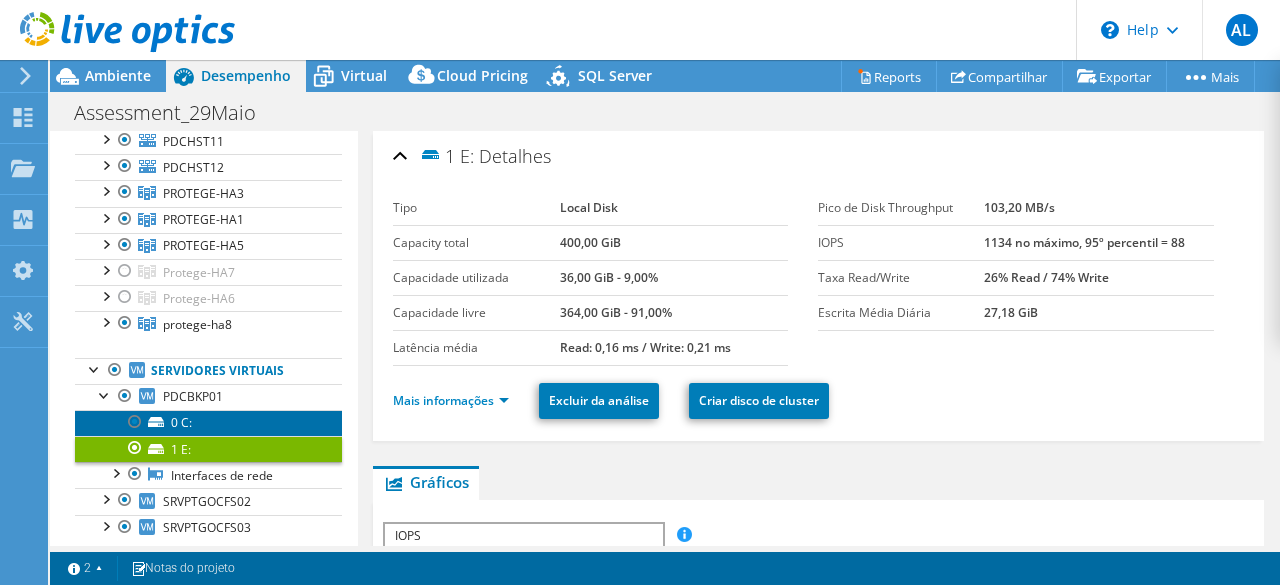 click on "0 C:" at bounding box center (208, 423) 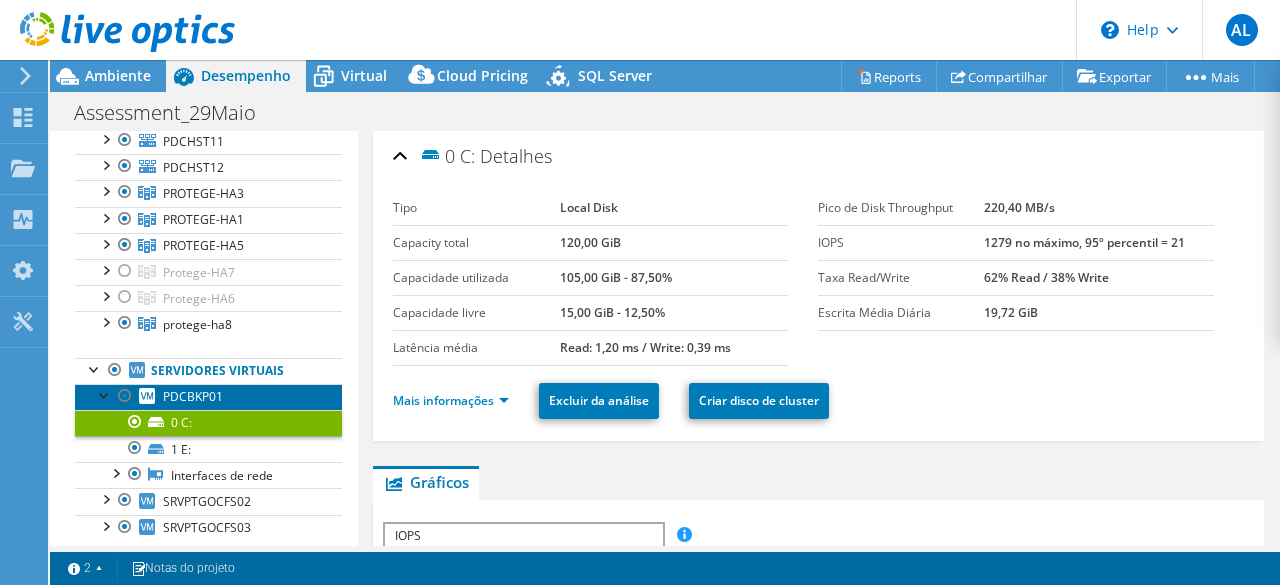 click on "PDCBKP01" at bounding box center (193, 396) 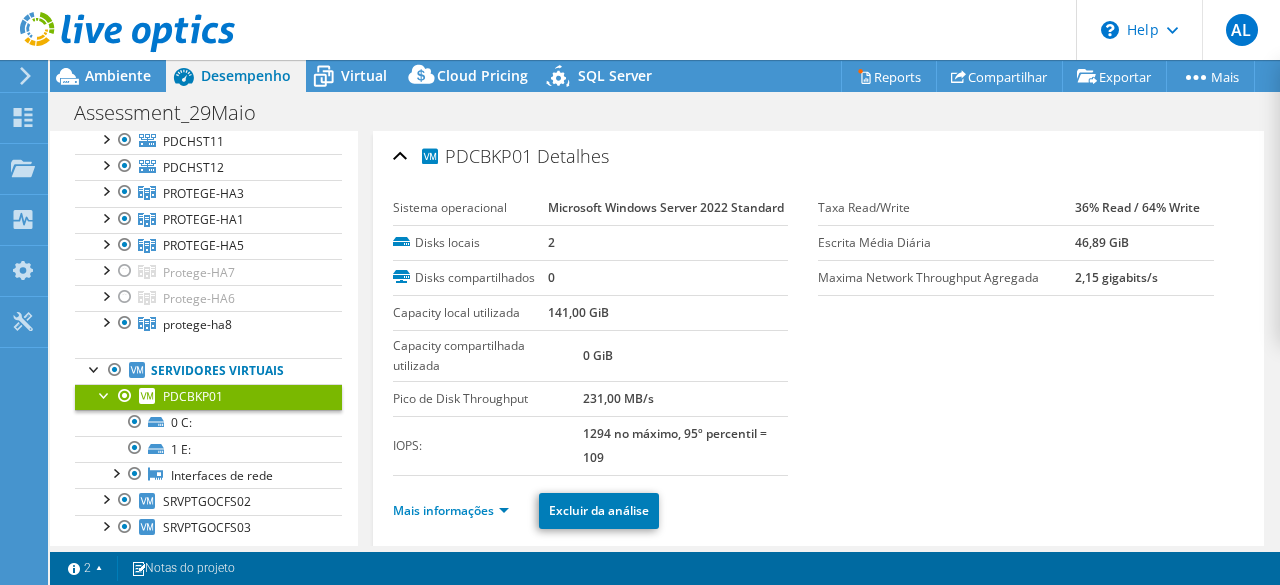 scroll, scrollTop: 100, scrollLeft: 0, axis: vertical 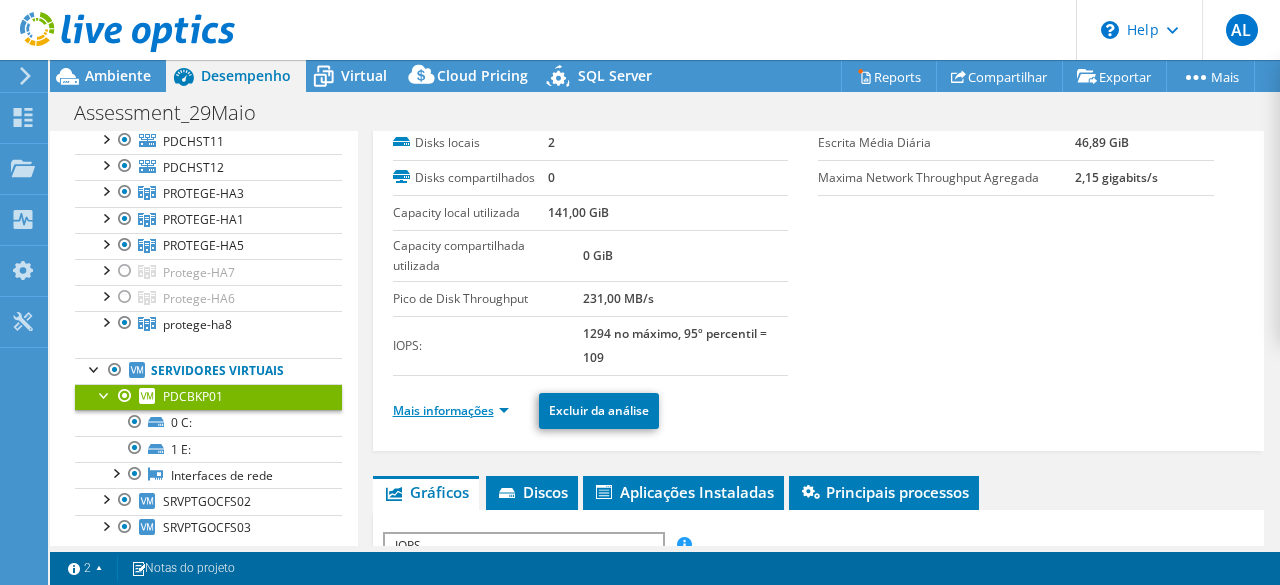 click on "Mais informações" at bounding box center (451, 410) 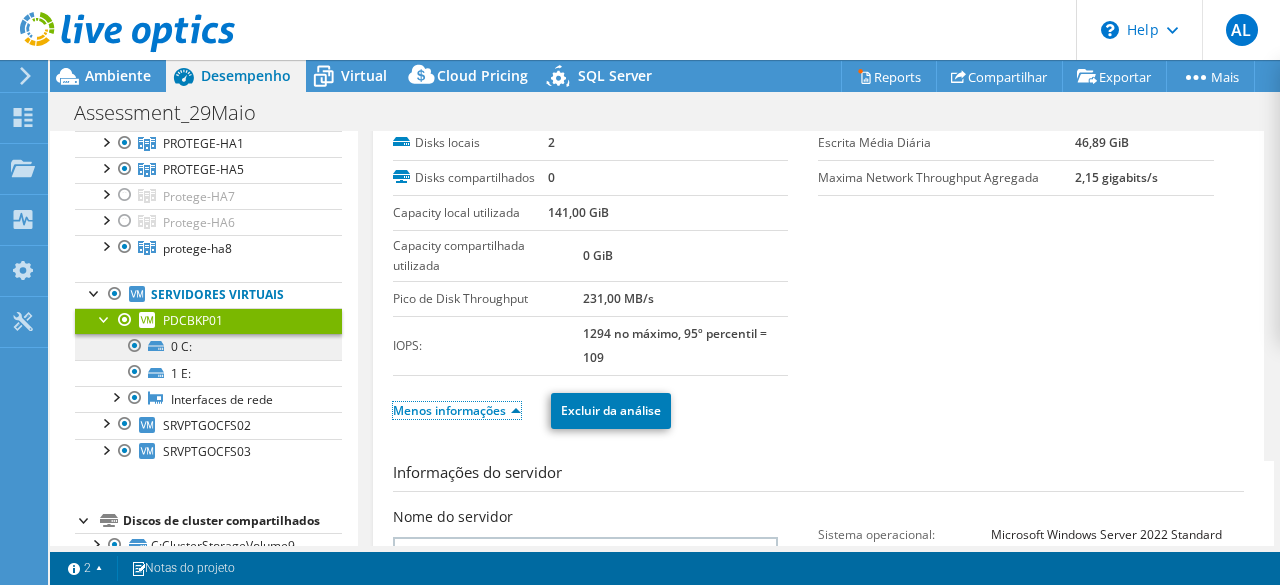 scroll, scrollTop: 400, scrollLeft: 0, axis: vertical 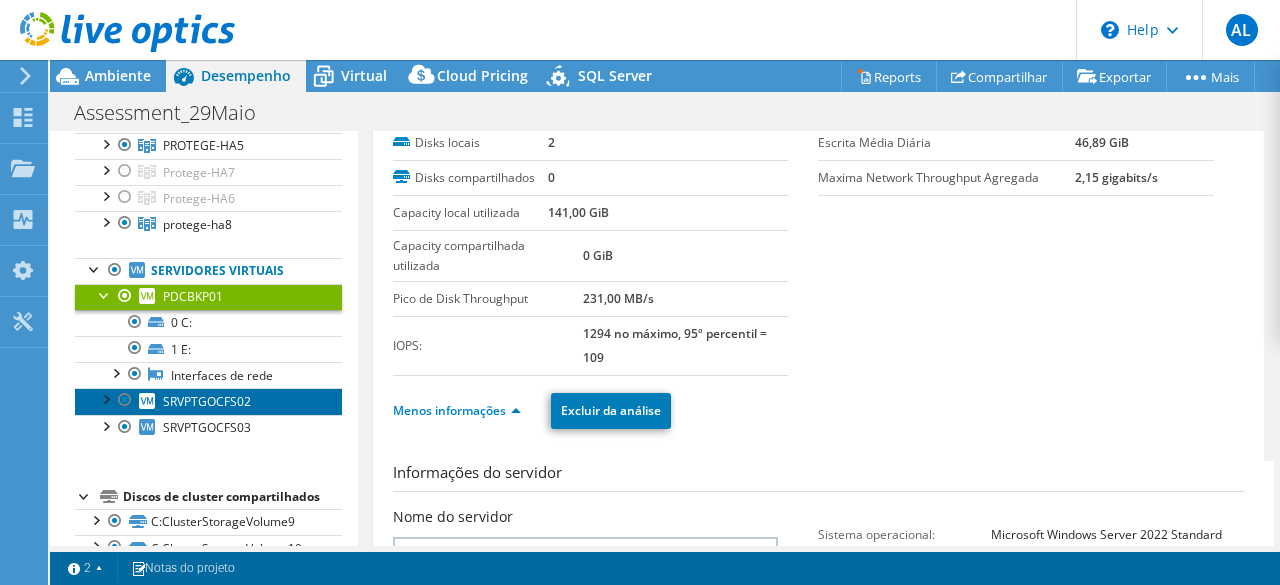 click on "SRVPTGOCFS02" at bounding box center [207, 401] 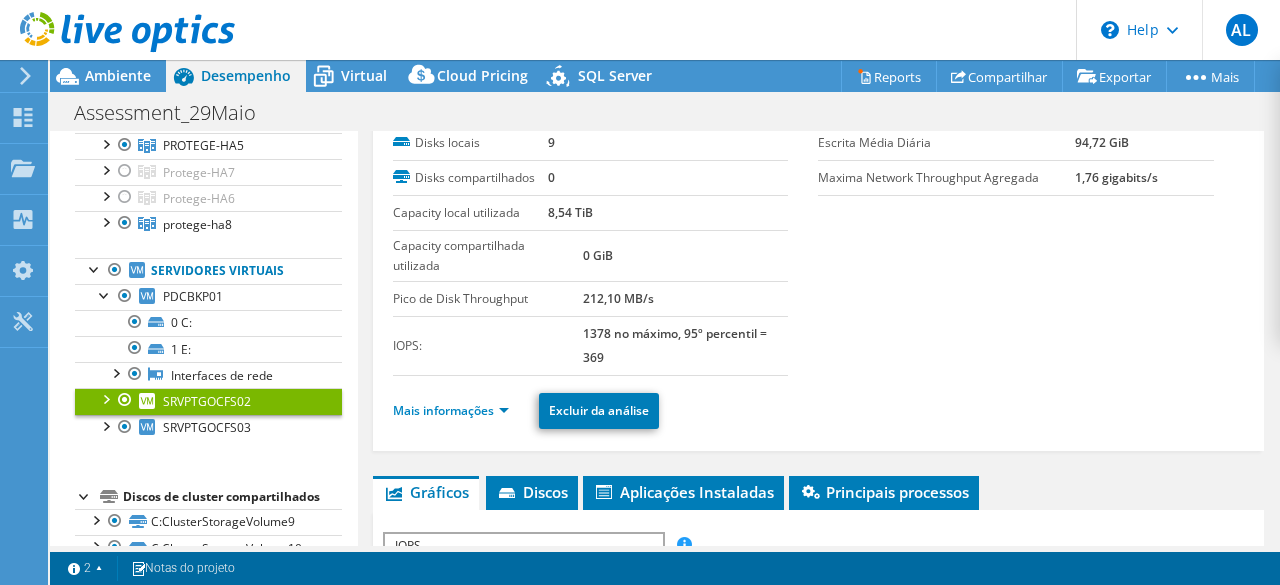 click at bounding box center (105, 398) 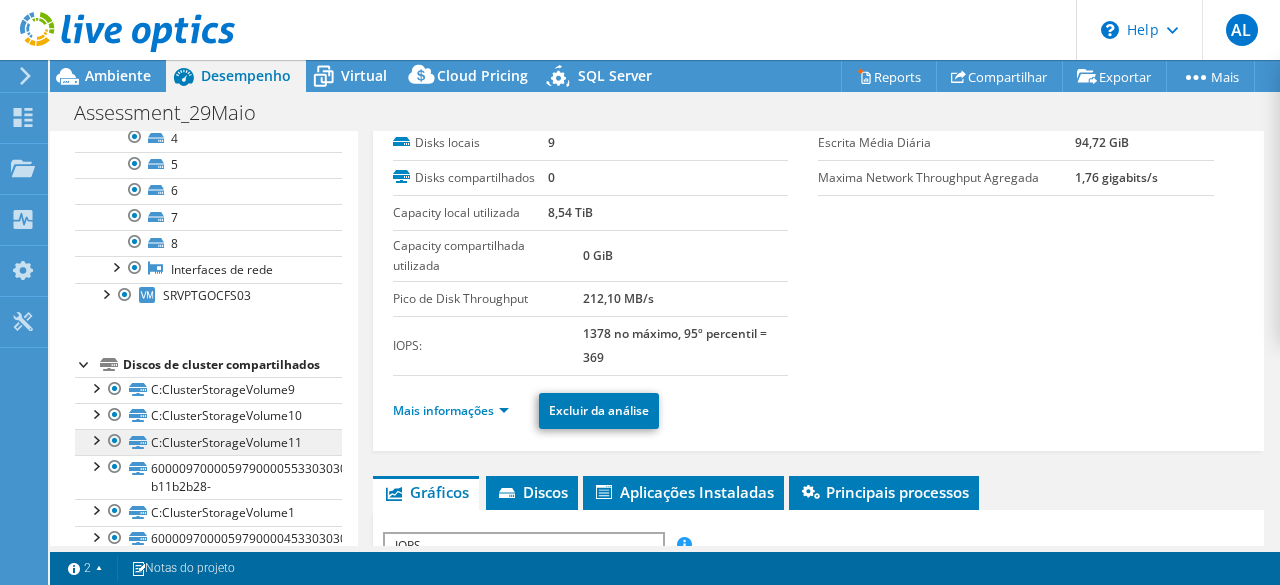 scroll, scrollTop: 800, scrollLeft: 0, axis: vertical 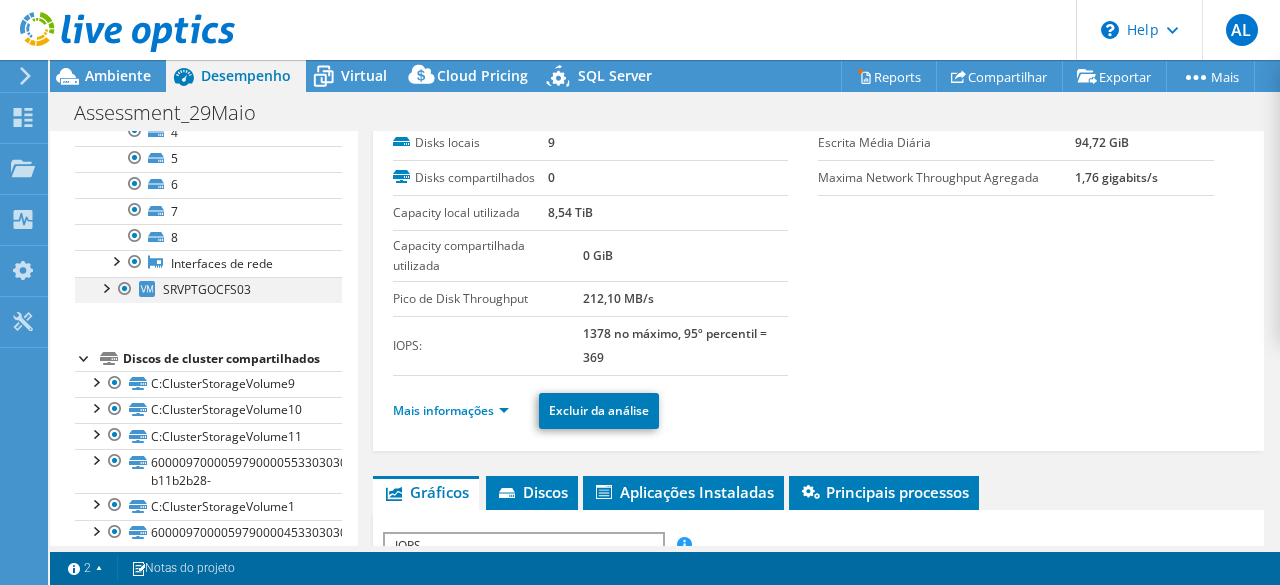 click at bounding box center [105, 287] 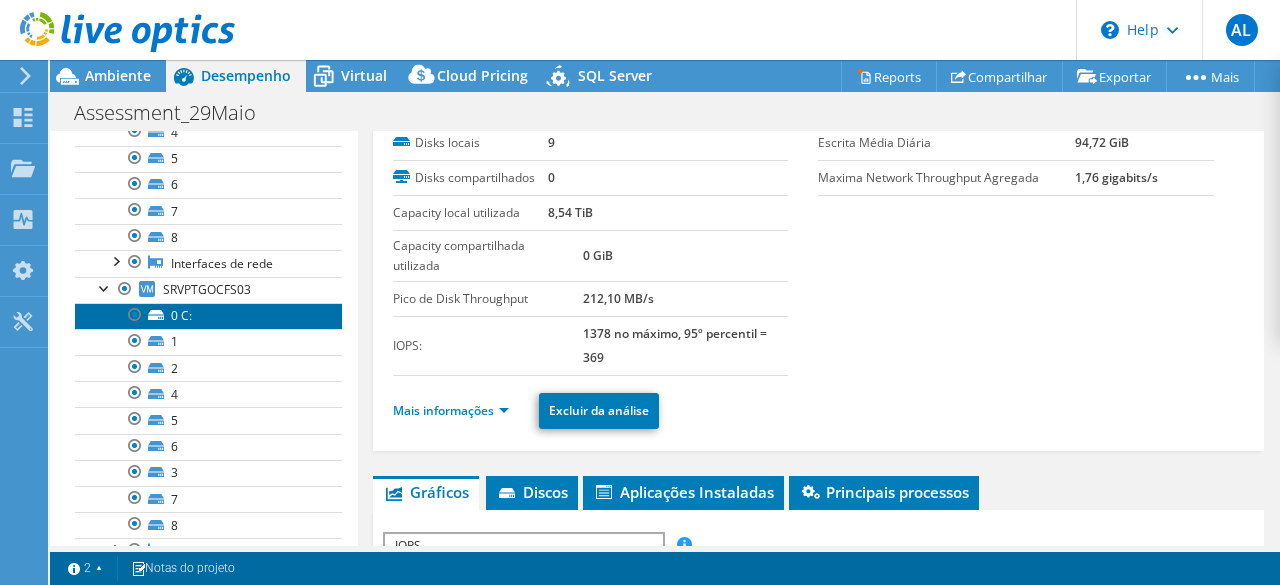 click on "0 C:" at bounding box center [208, 316] 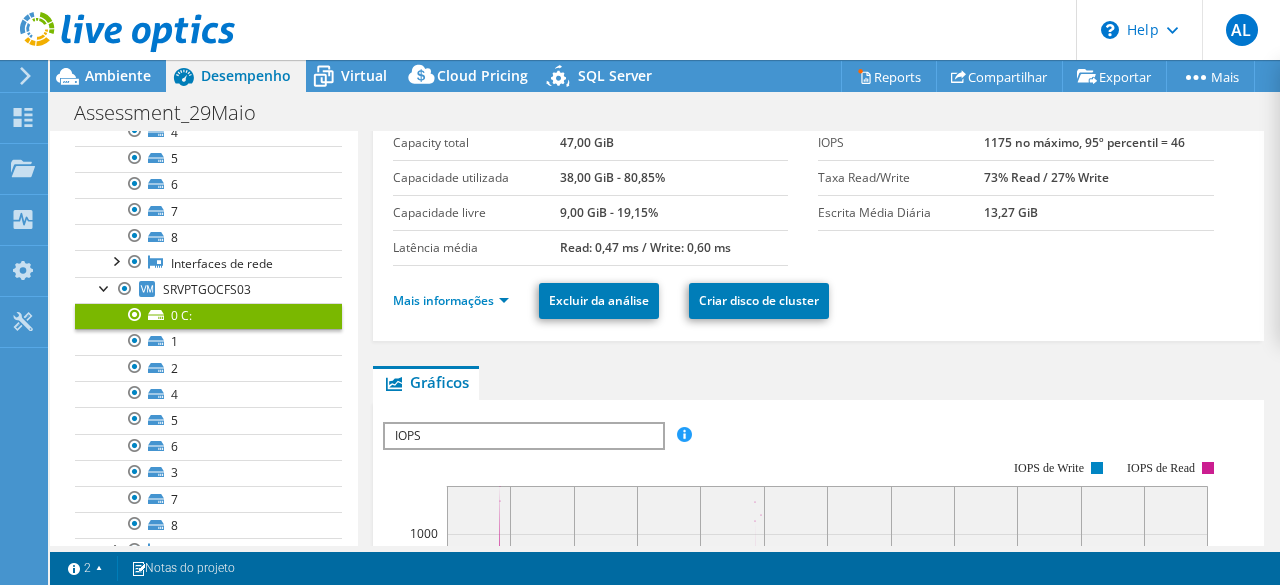 scroll, scrollTop: 0, scrollLeft: 0, axis: both 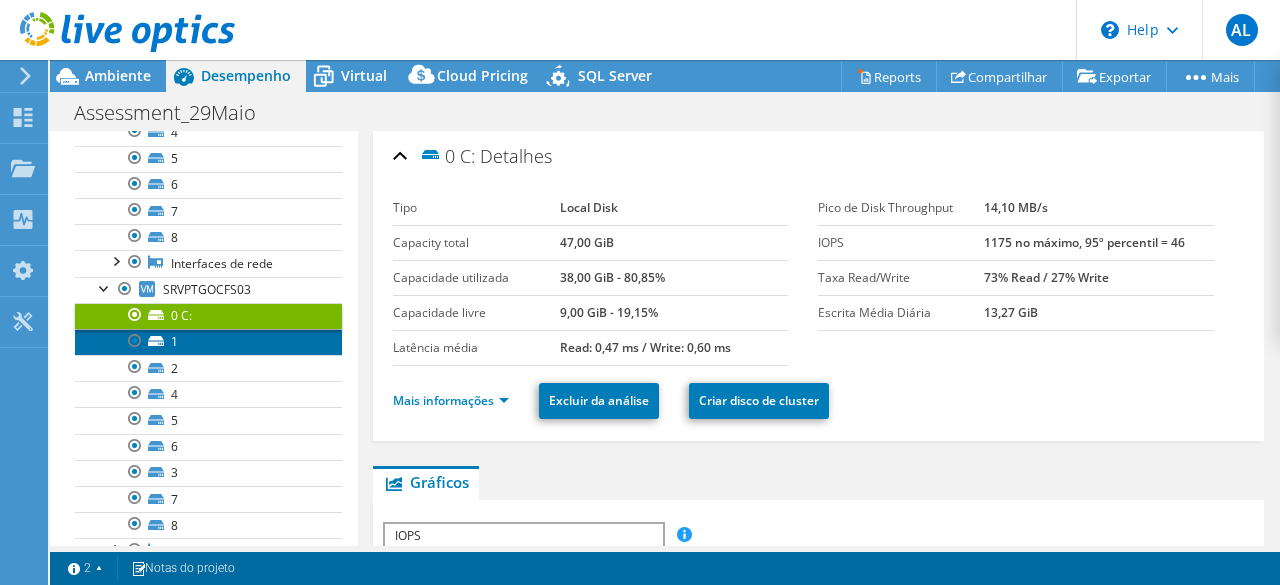 click 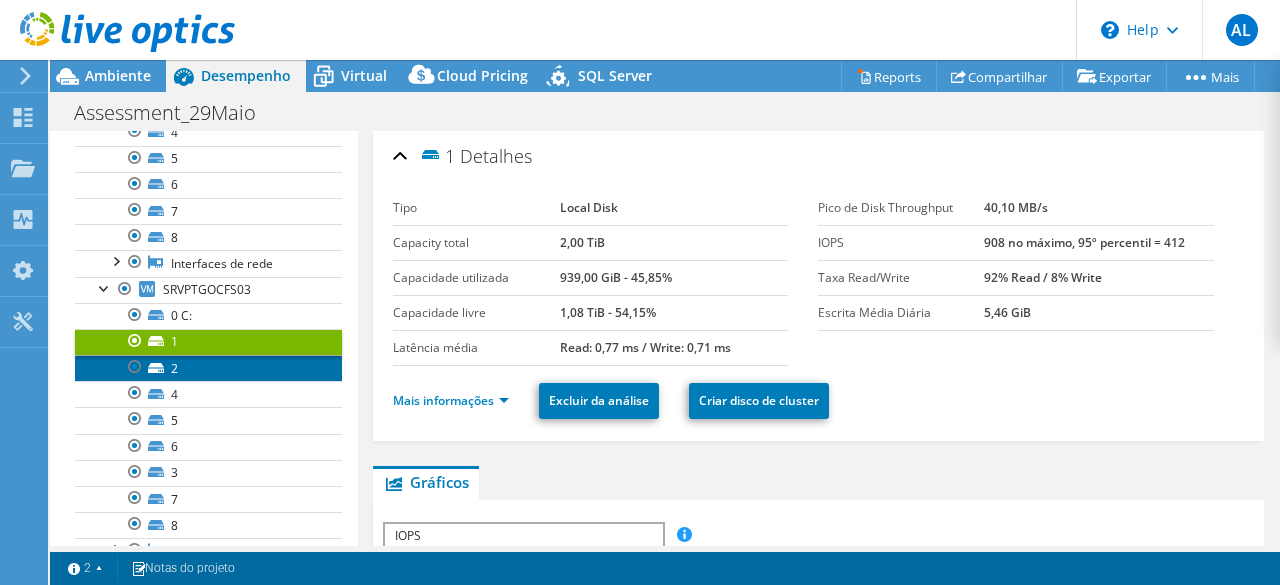 click on "2" at bounding box center [208, 368] 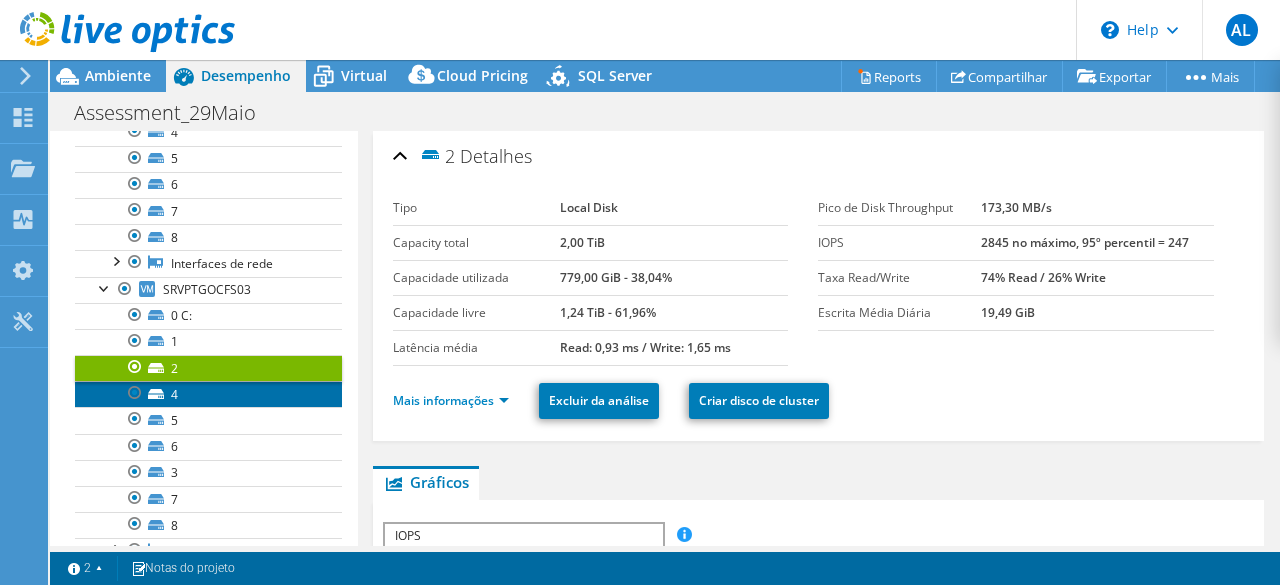 click on "4" at bounding box center [208, 394] 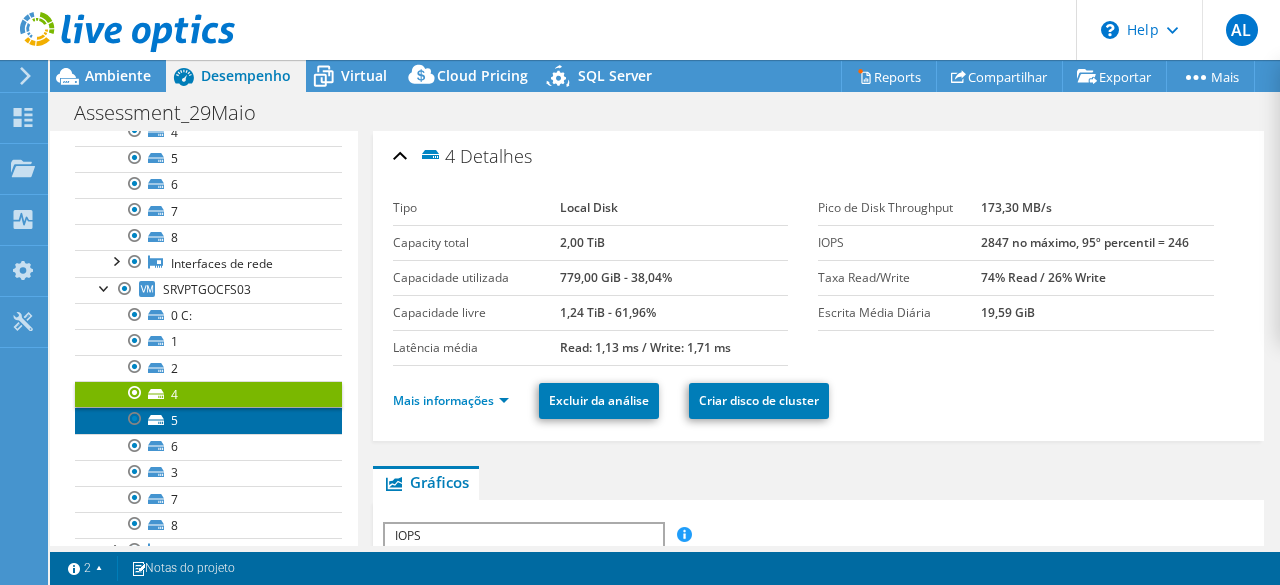 click on "5" at bounding box center (208, 420) 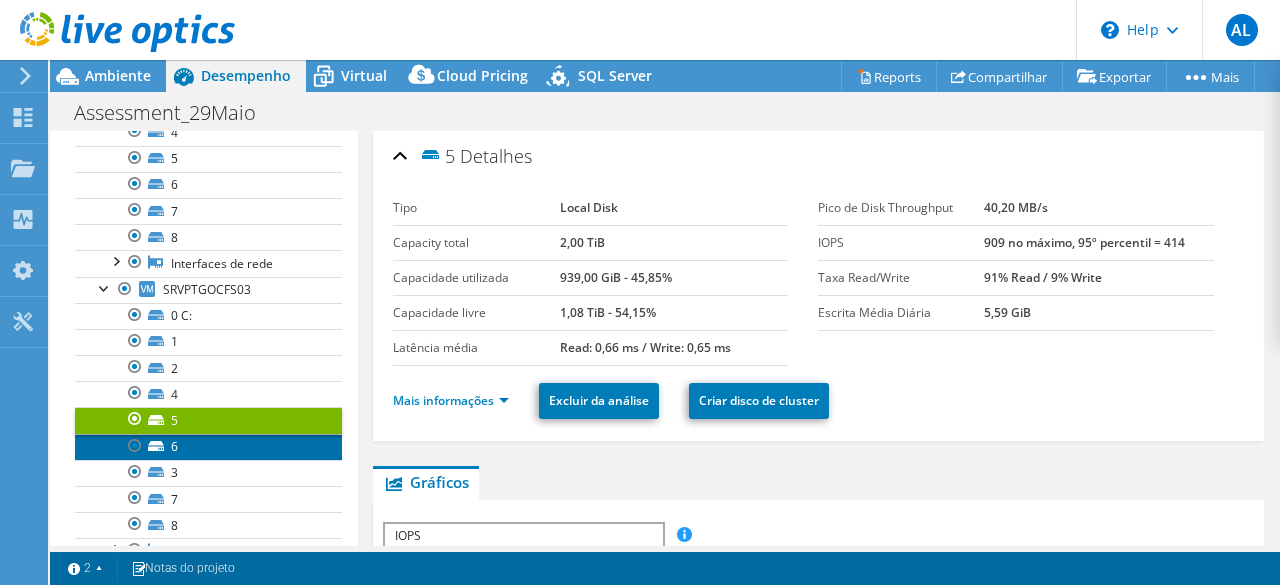 click on "6" at bounding box center (208, 447) 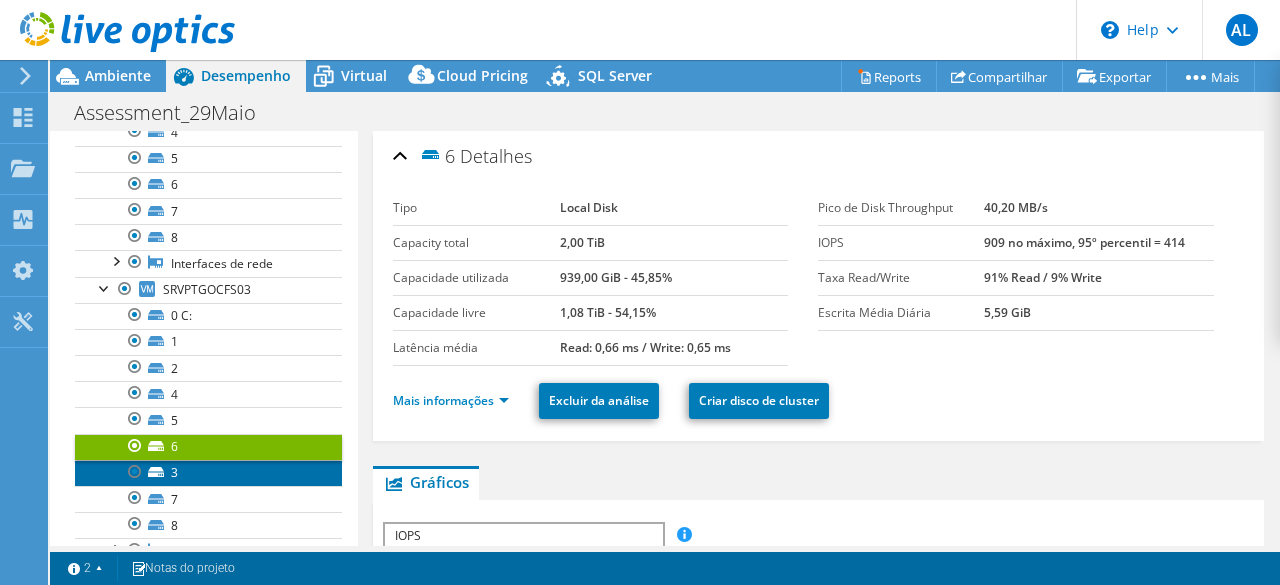 click on "3" at bounding box center [208, 473] 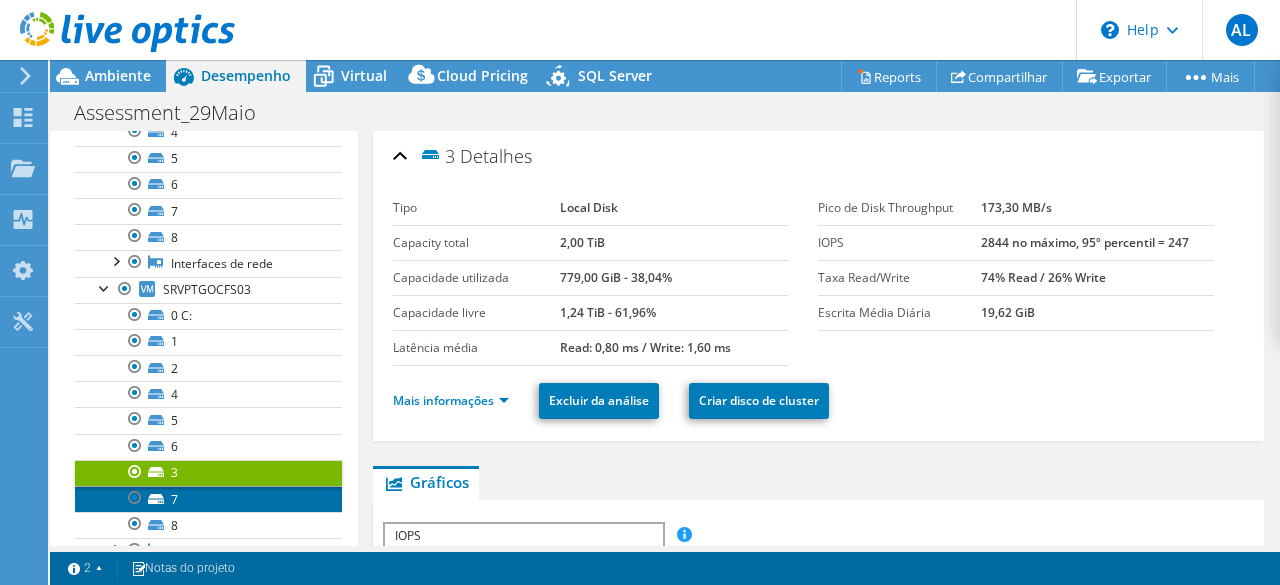 click on "7" at bounding box center [208, 499] 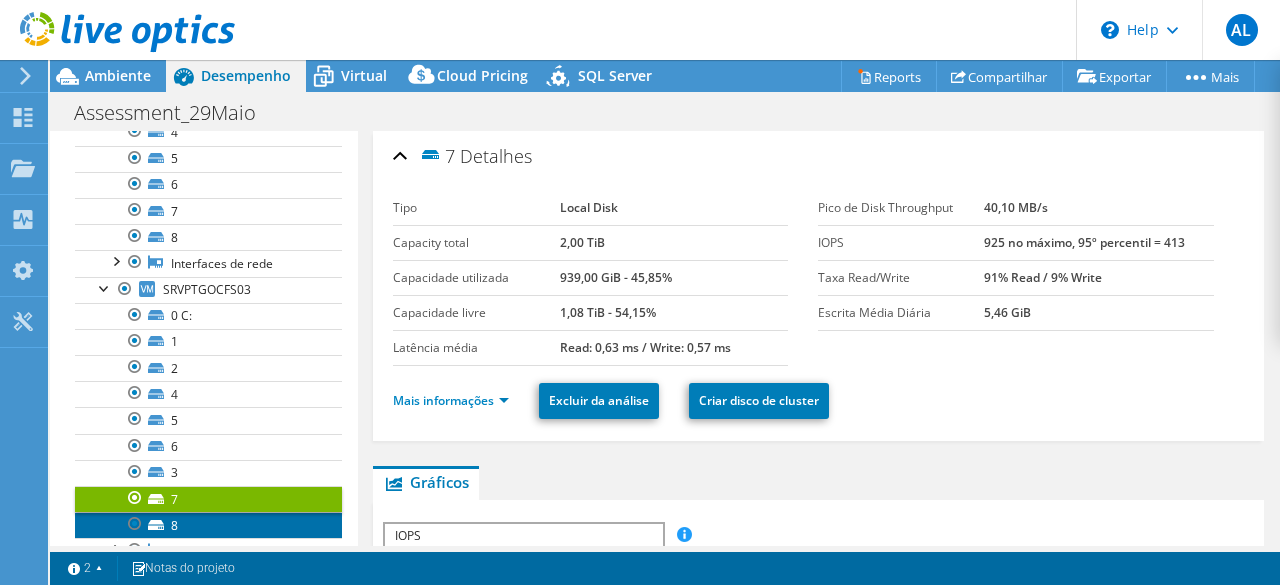 click on "8" at bounding box center (208, 525) 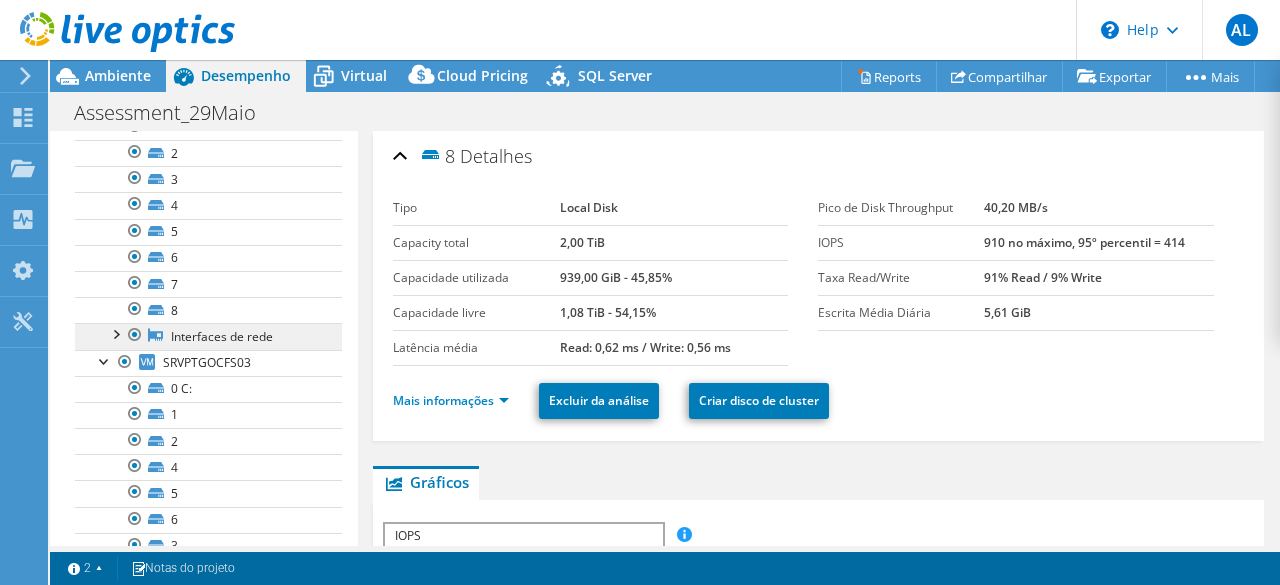 scroll, scrollTop: 700, scrollLeft: 0, axis: vertical 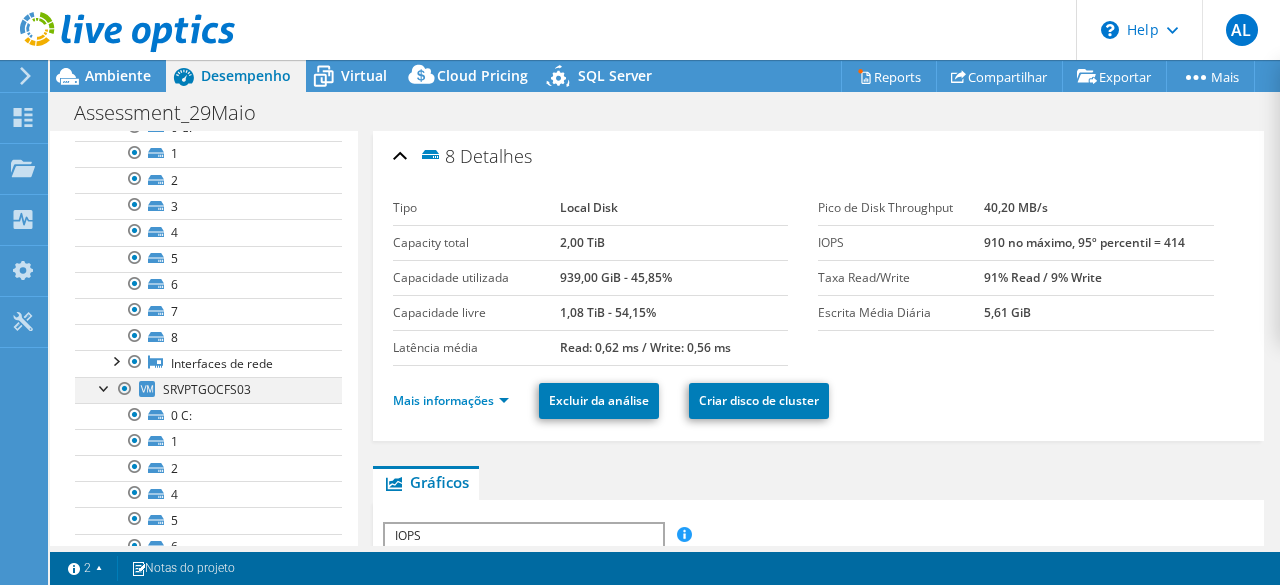 click at bounding box center [105, 387] 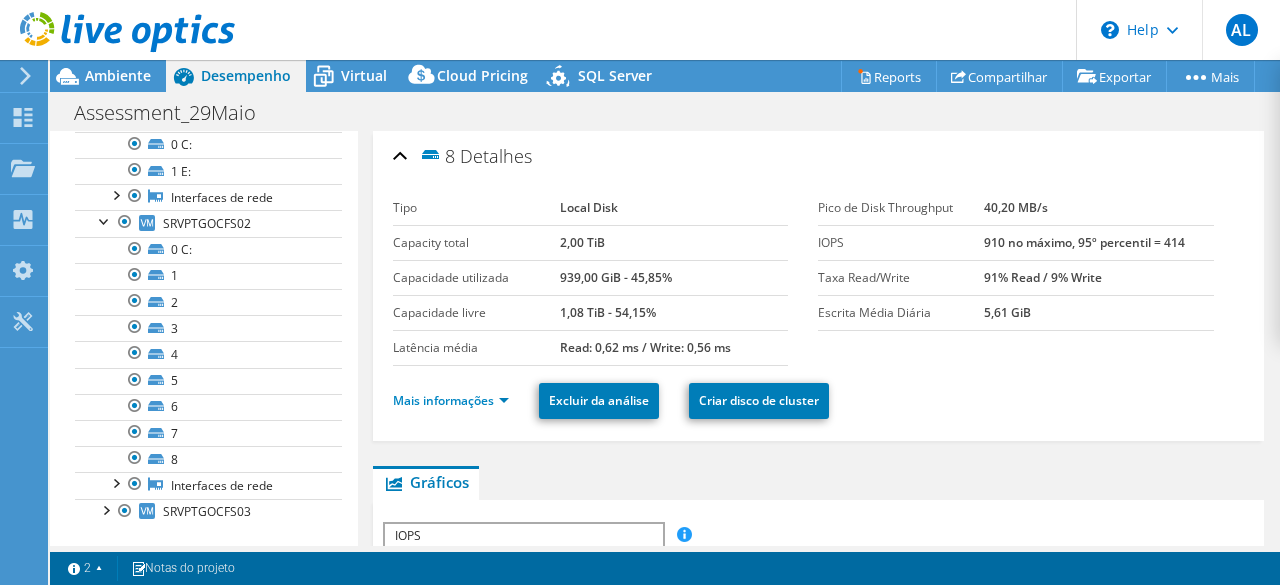 scroll, scrollTop: 0, scrollLeft: 0, axis: both 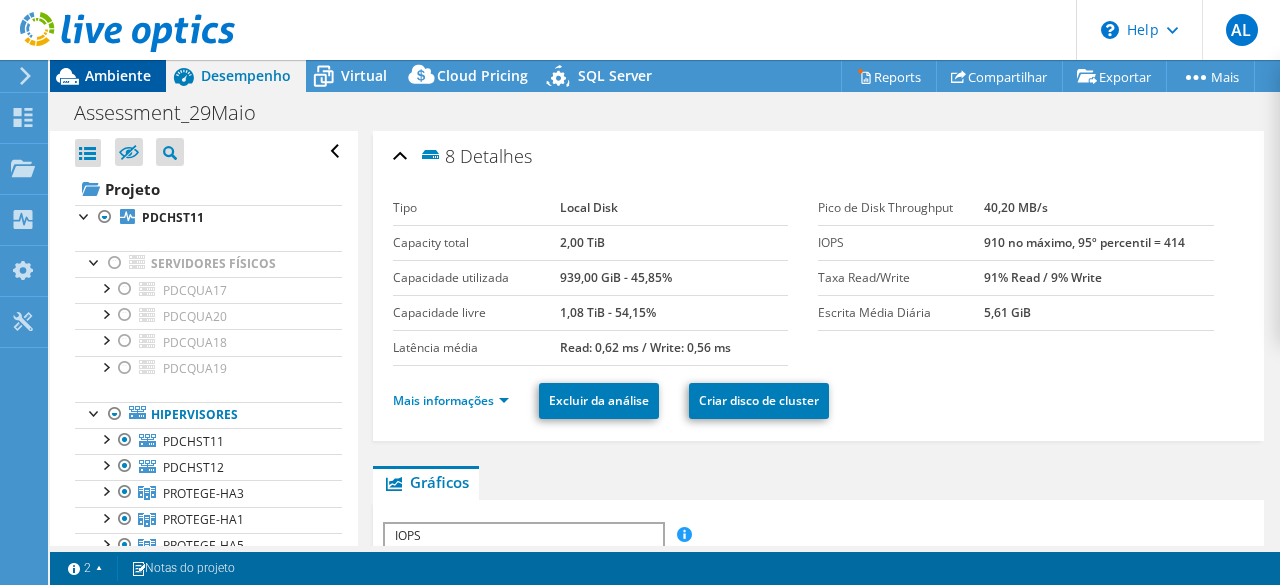 click on "Ambiente" at bounding box center [118, 75] 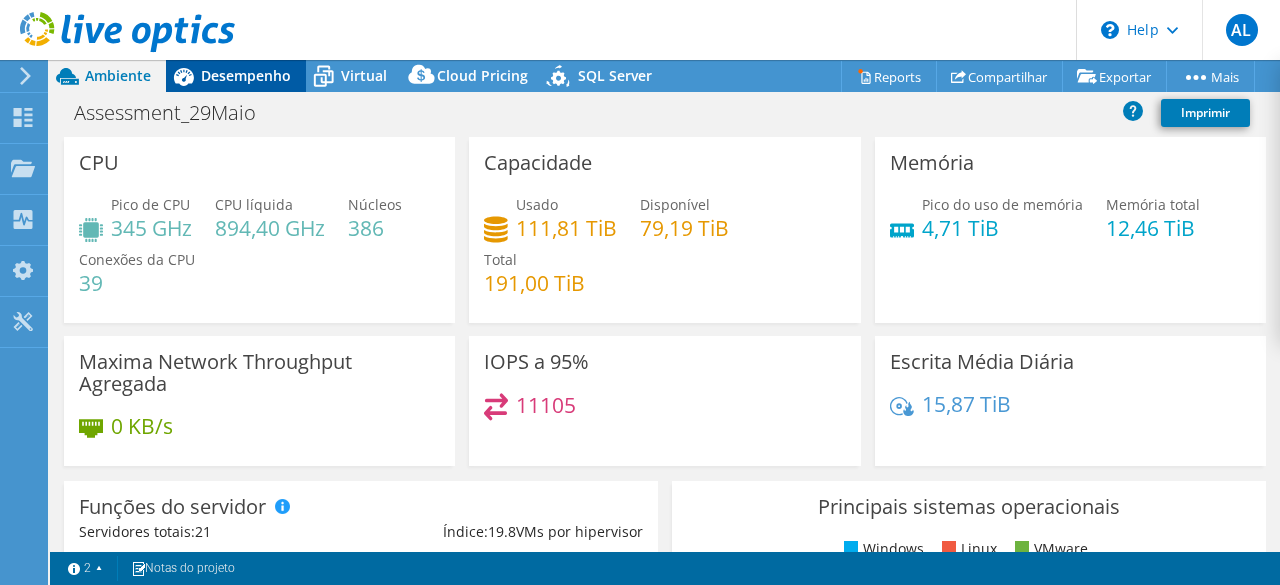 click on "Desempenho" at bounding box center (246, 75) 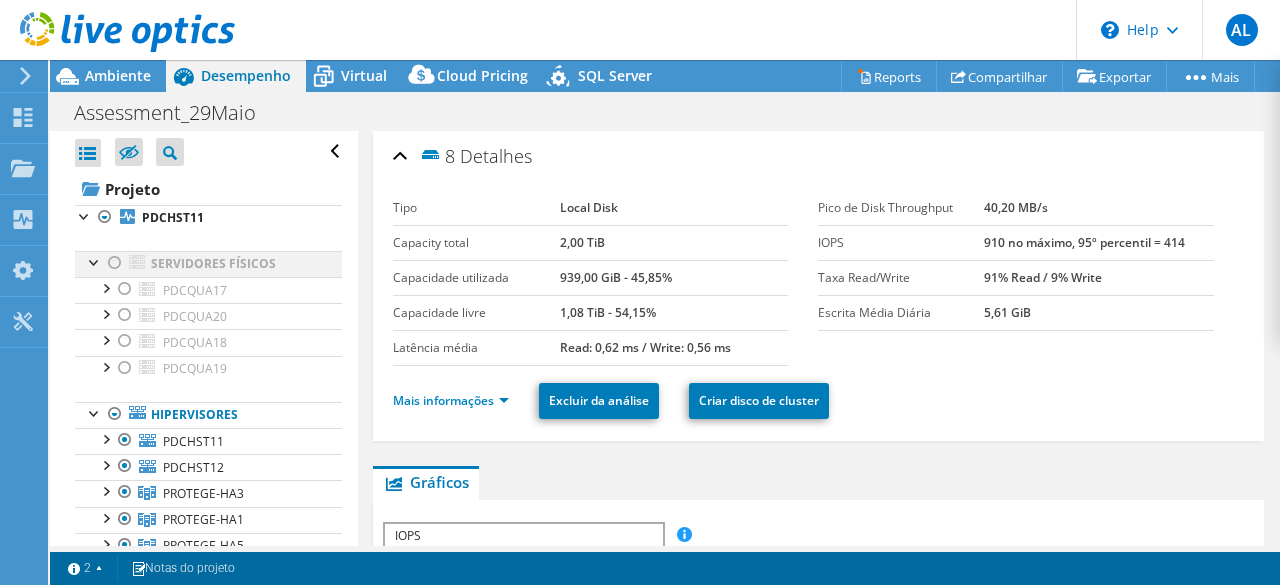 click at bounding box center (95, 261) 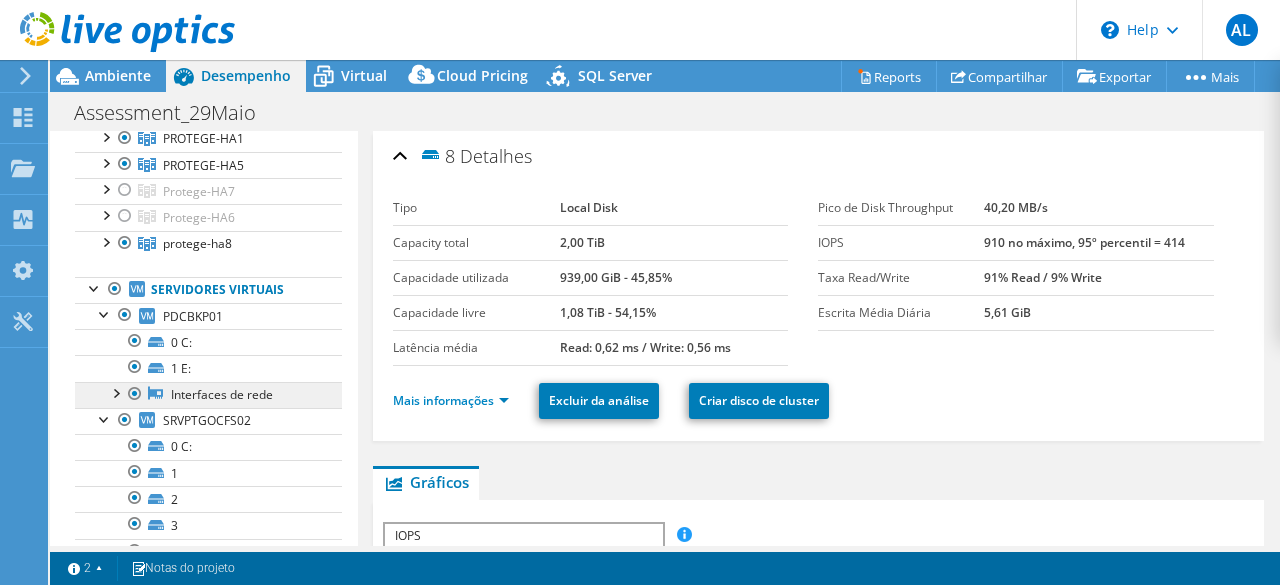 scroll, scrollTop: 300, scrollLeft: 0, axis: vertical 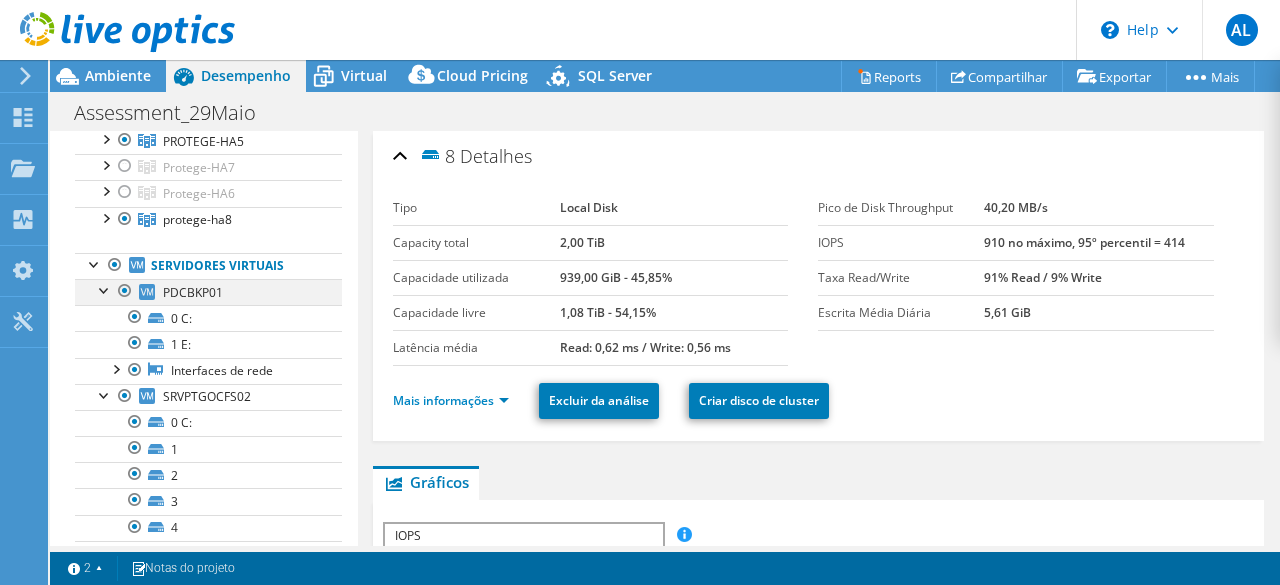 click at bounding box center [105, 289] 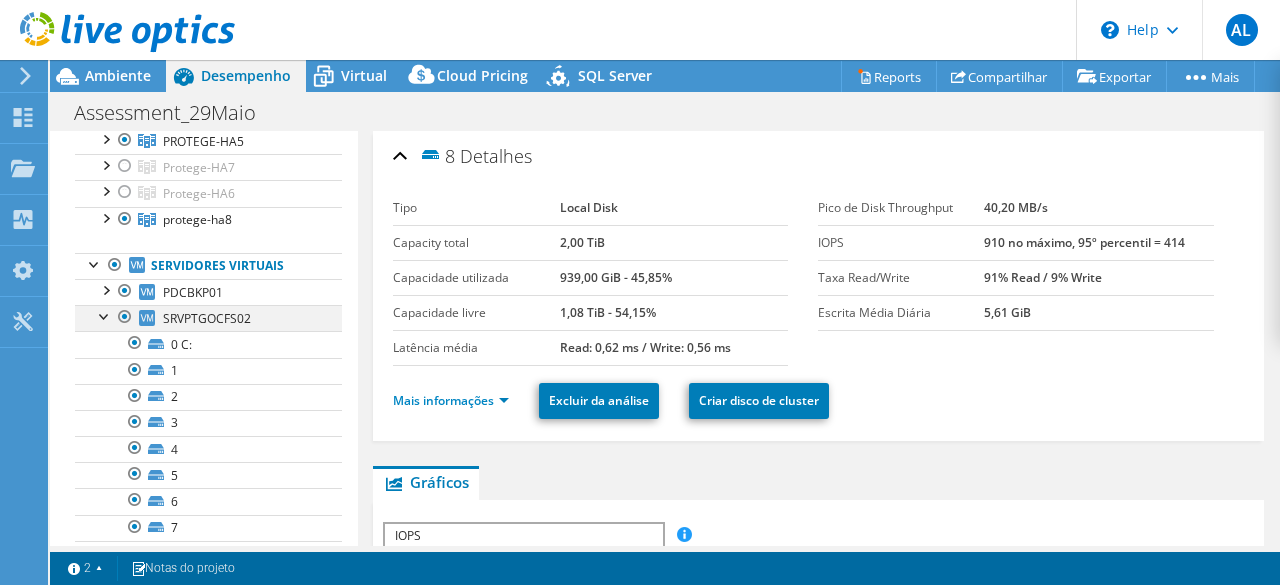 click at bounding box center (105, 315) 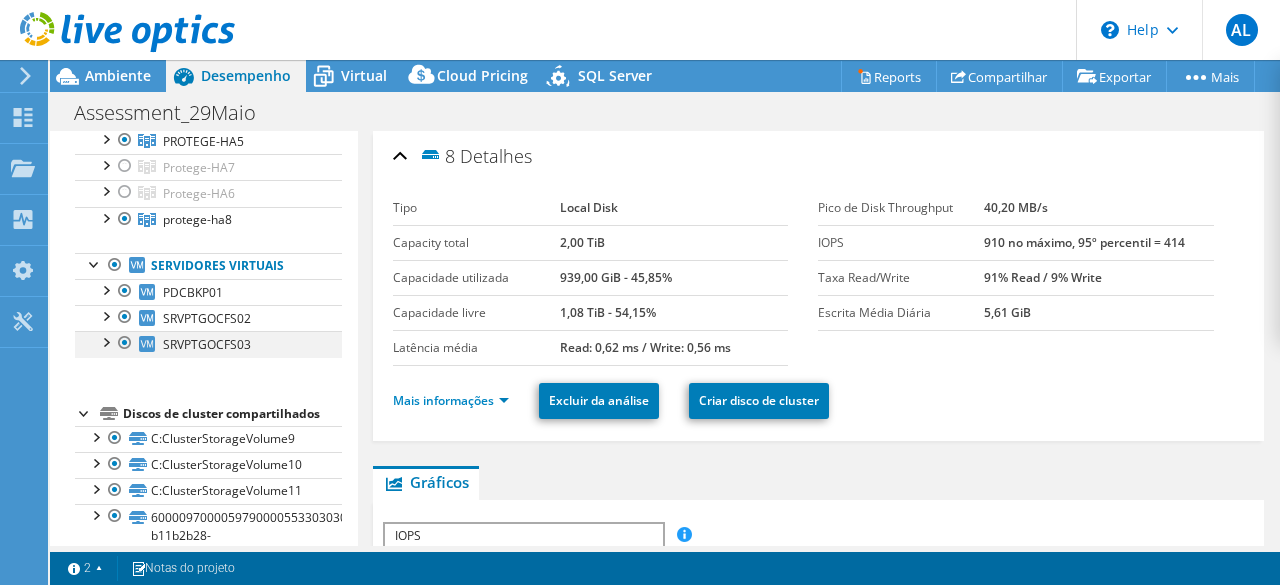 click at bounding box center (105, 341) 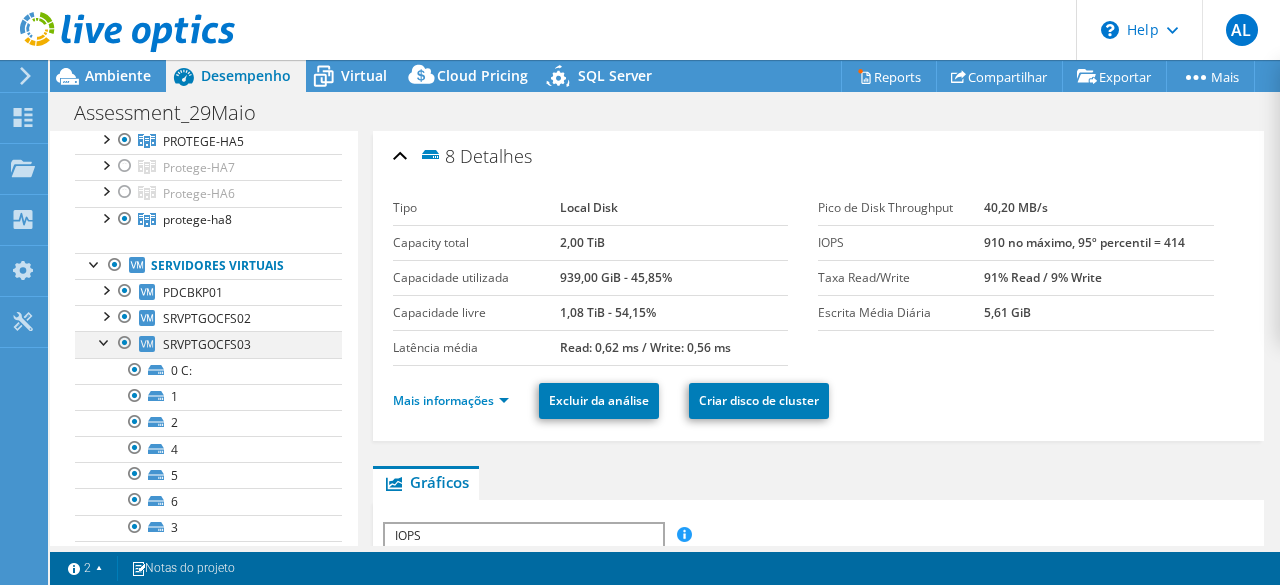 click at bounding box center (105, 341) 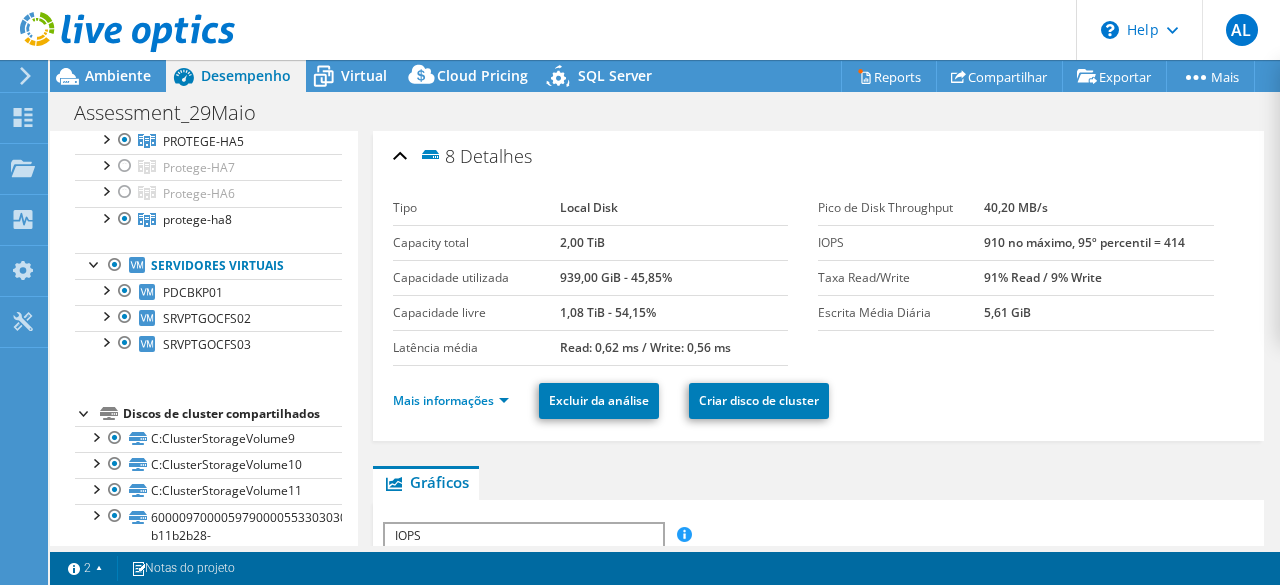 click at bounding box center (85, 412) 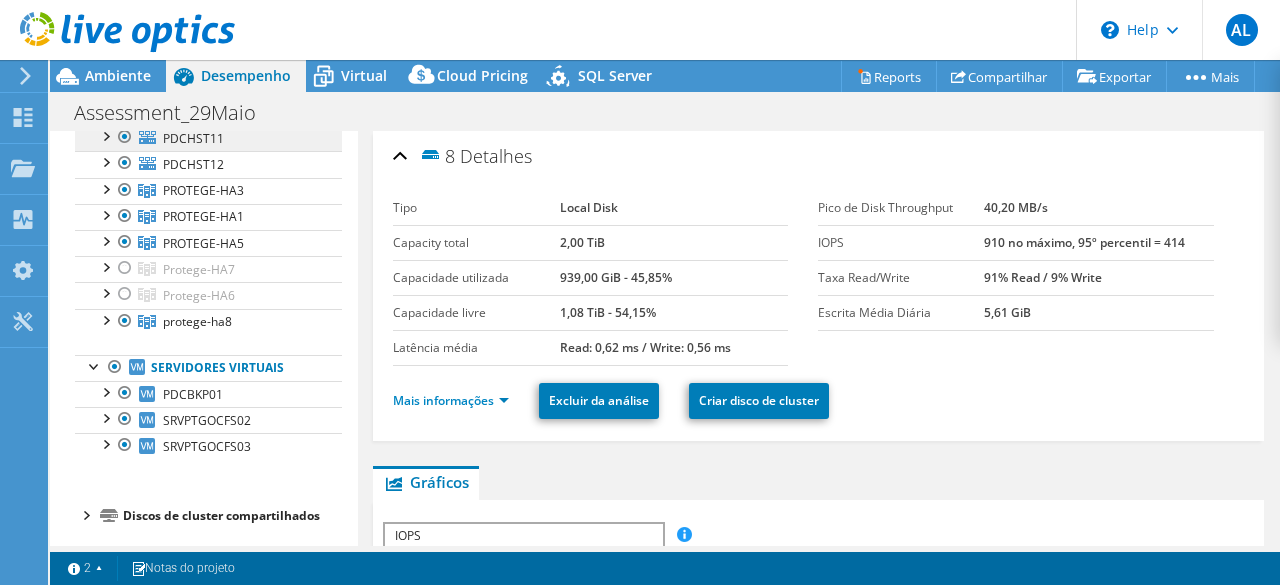 scroll, scrollTop: 0, scrollLeft: 0, axis: both 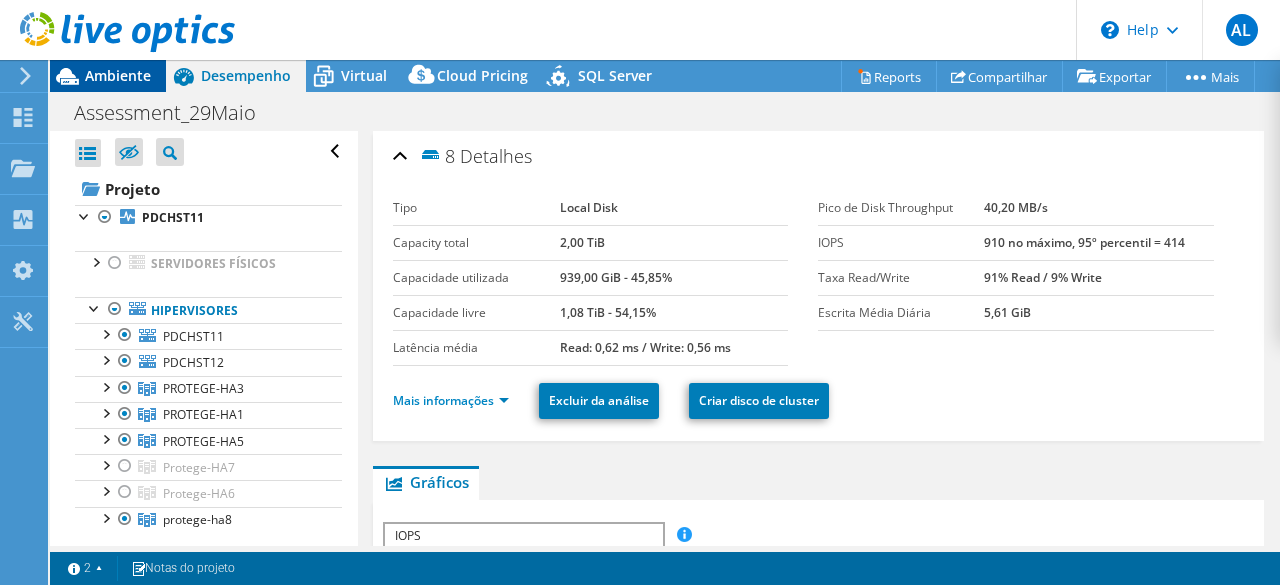 click on "Ambiente" at bounding box center (118, 75) 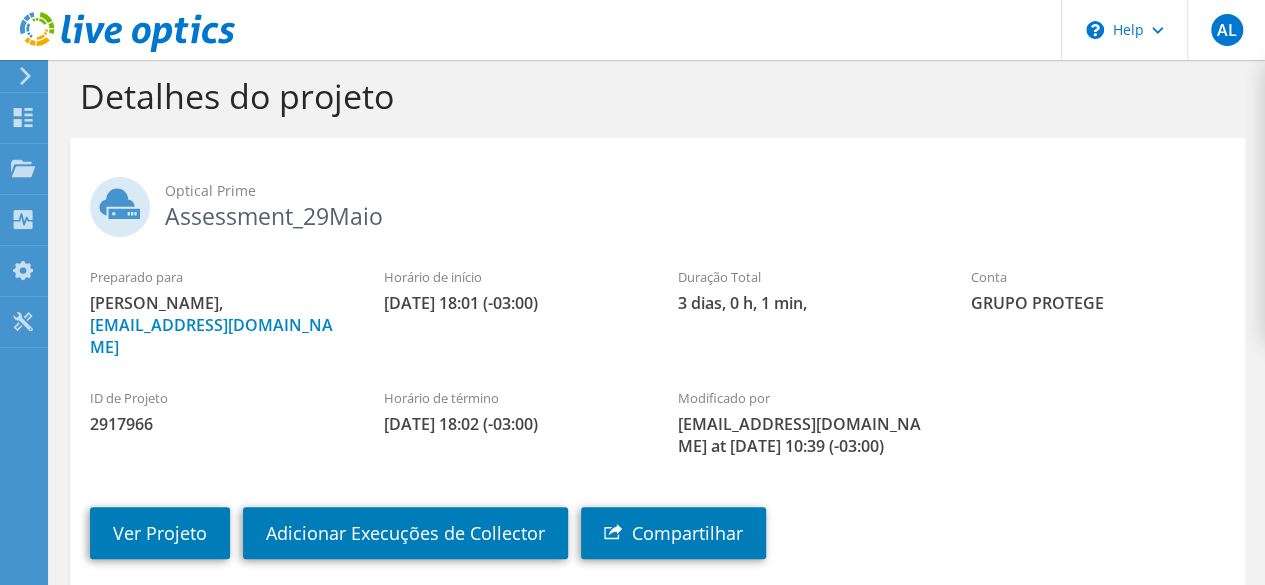 scroll, scrollTop: 0, scrollLeft: 0, axis: both 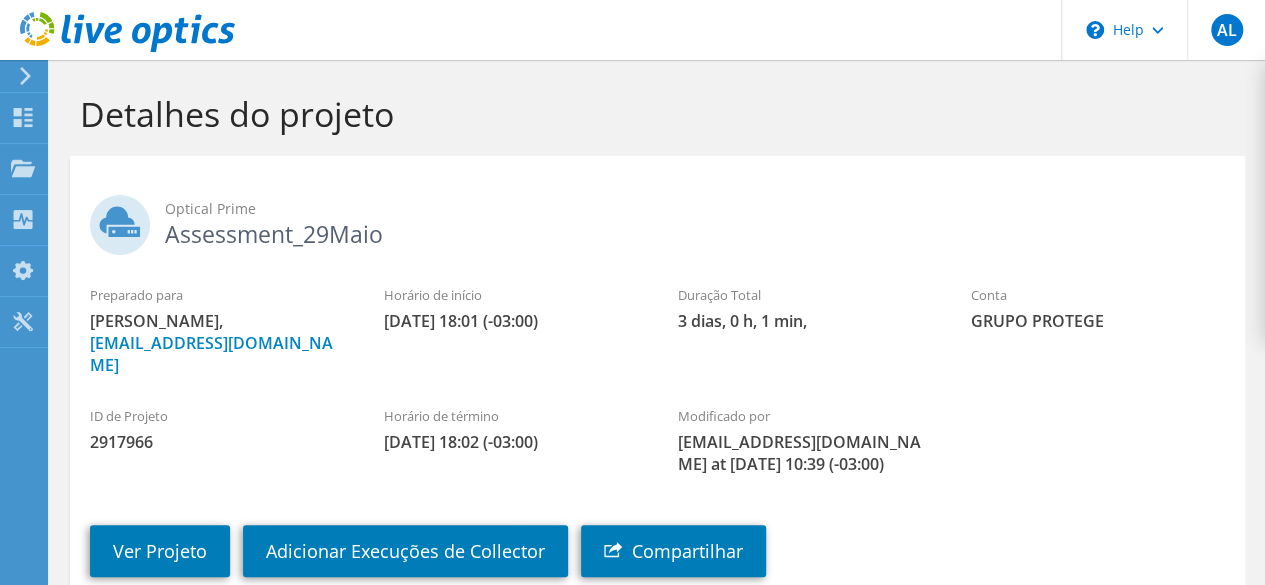 drag, startPoint x: 357, startPoint y: 239, endPoint x: 144, endPoint y: 256, distance: 213.67732 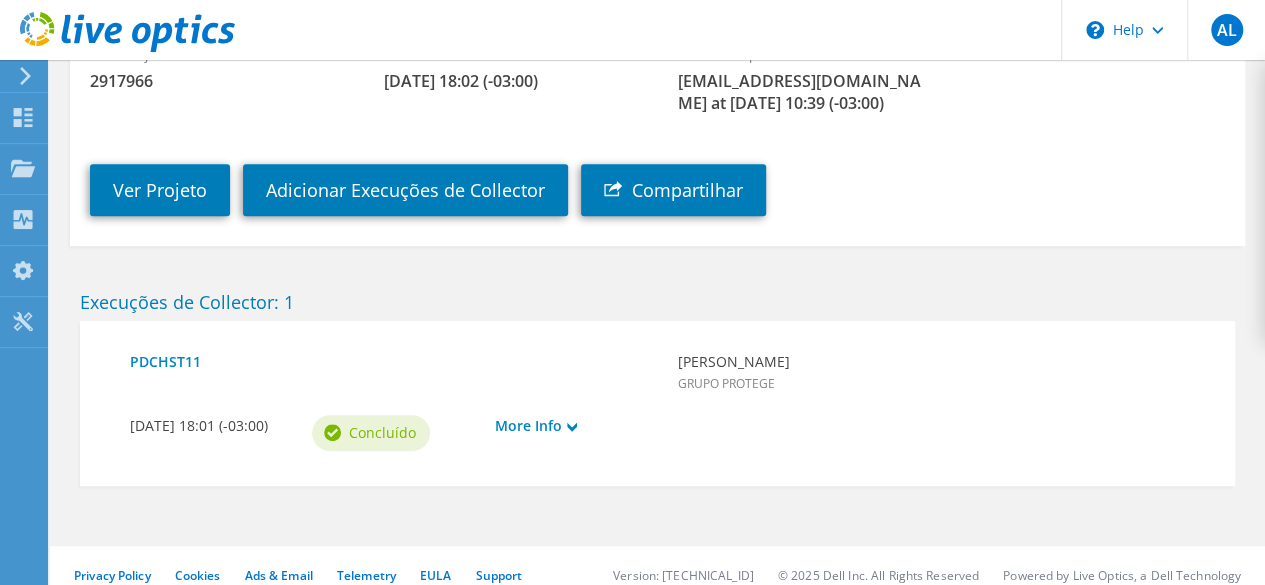 scroll, scrollTop: 362, scrollLeft: 0, axis: vertical 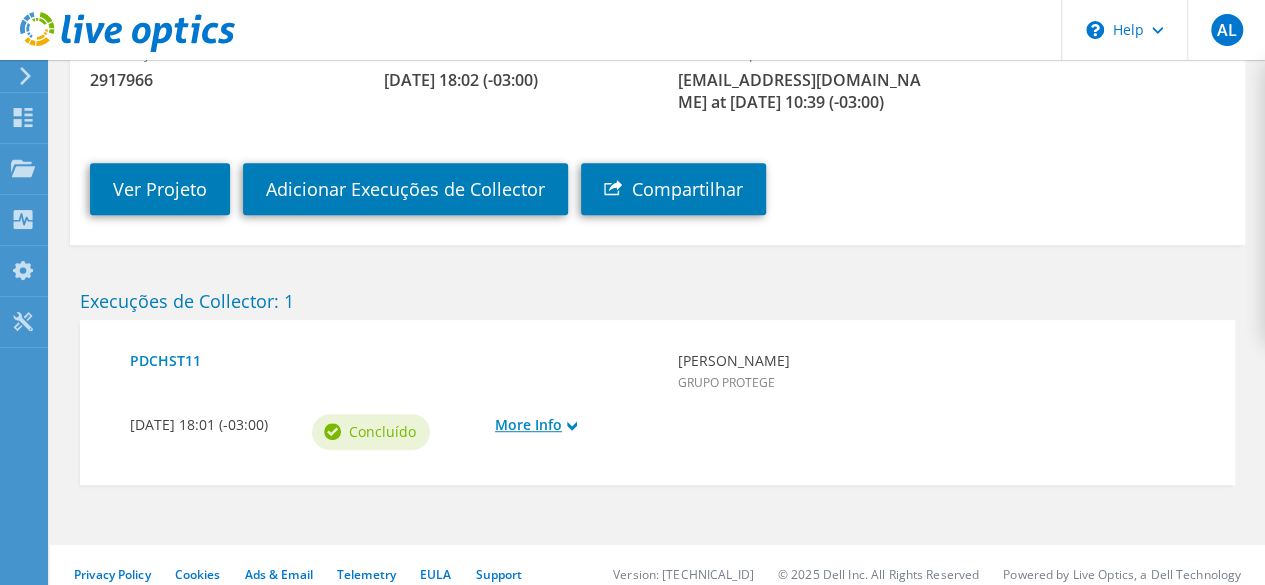 click 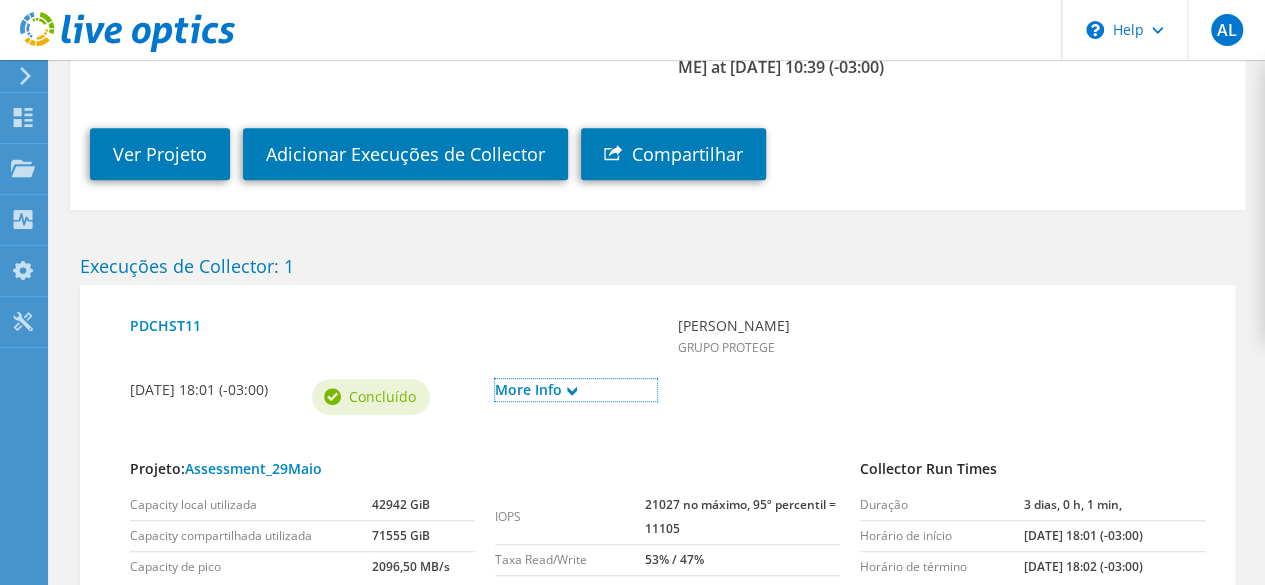 scroll, scrollTop: 572, scrollLeft: 0, axis: vertical 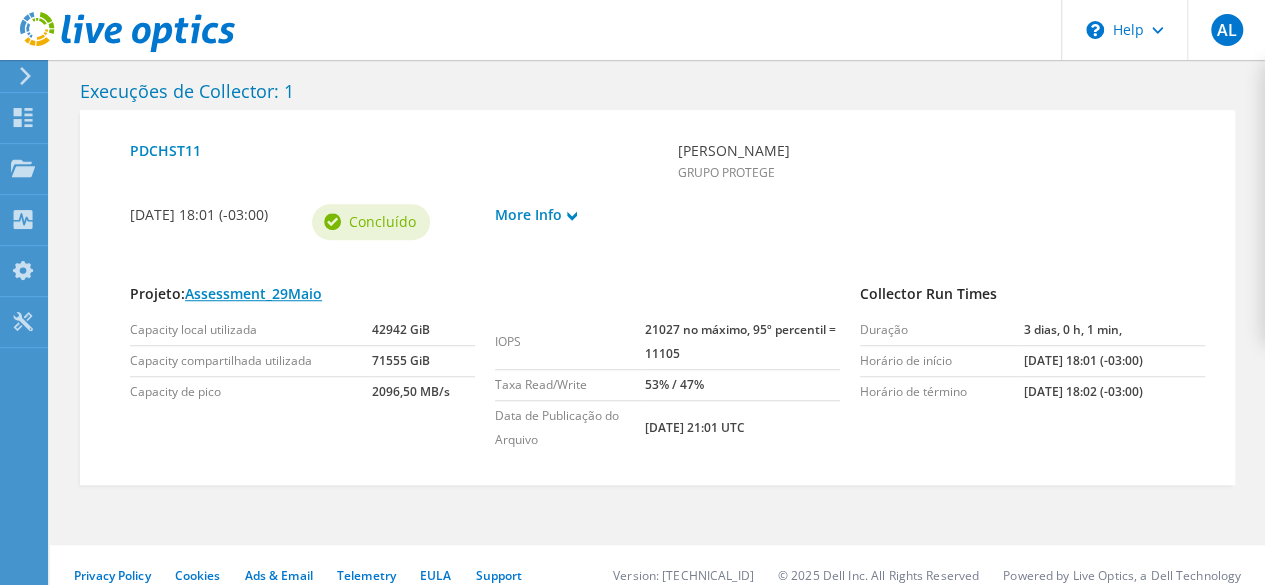 click on "Assessment_29Maio" at bounding box center (253, 293) 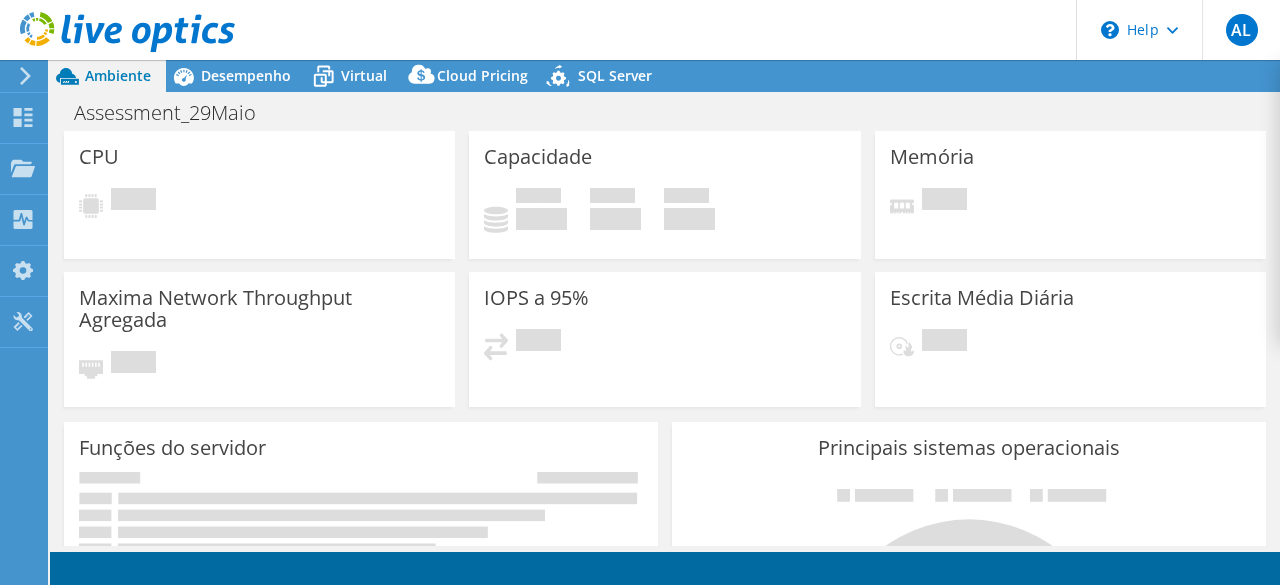 scroll, scrollTop: 0, scrollLeft: 0, axis: both 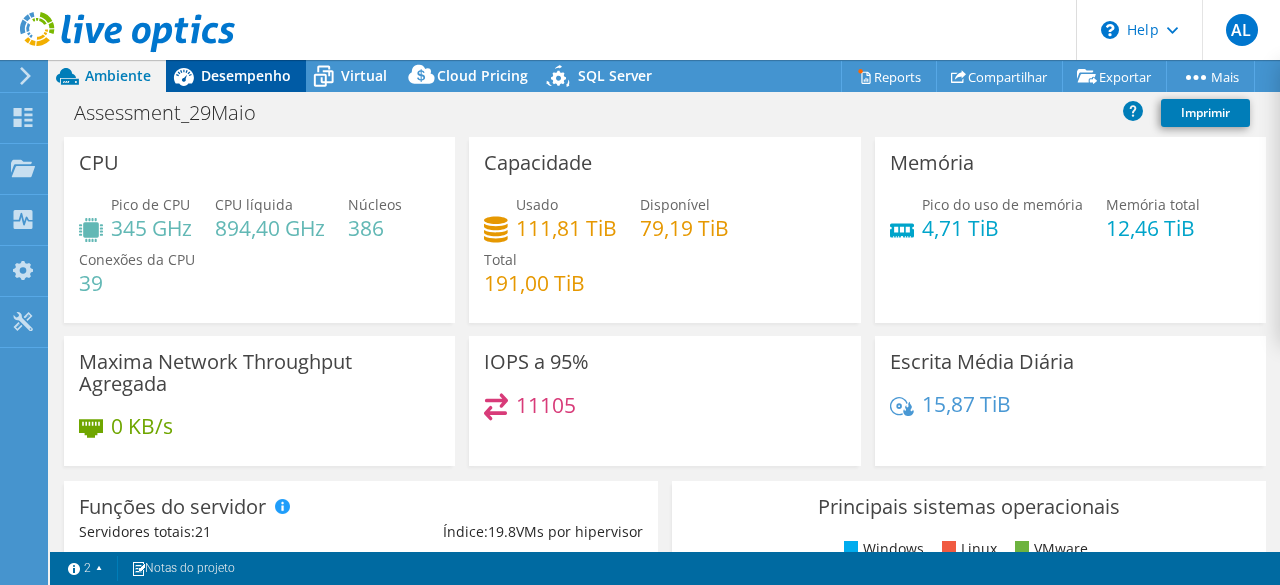 click on "Desempenho" at bounding box center (246, 75) 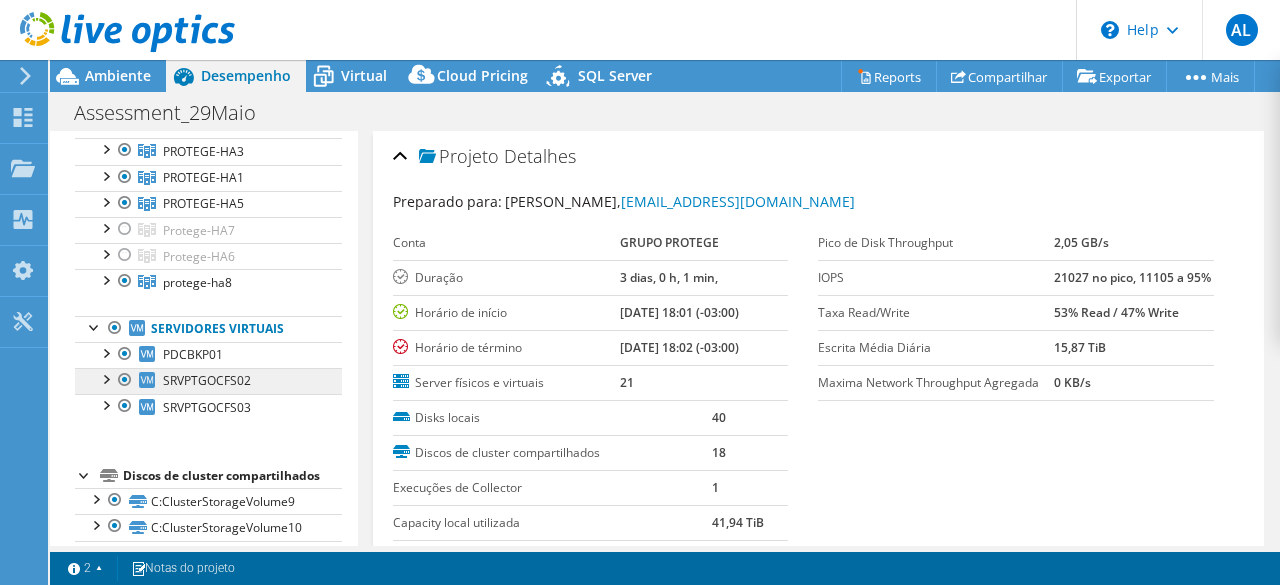 scroll, scrollTop: 400, scrollLeft: 0, axis: vertical 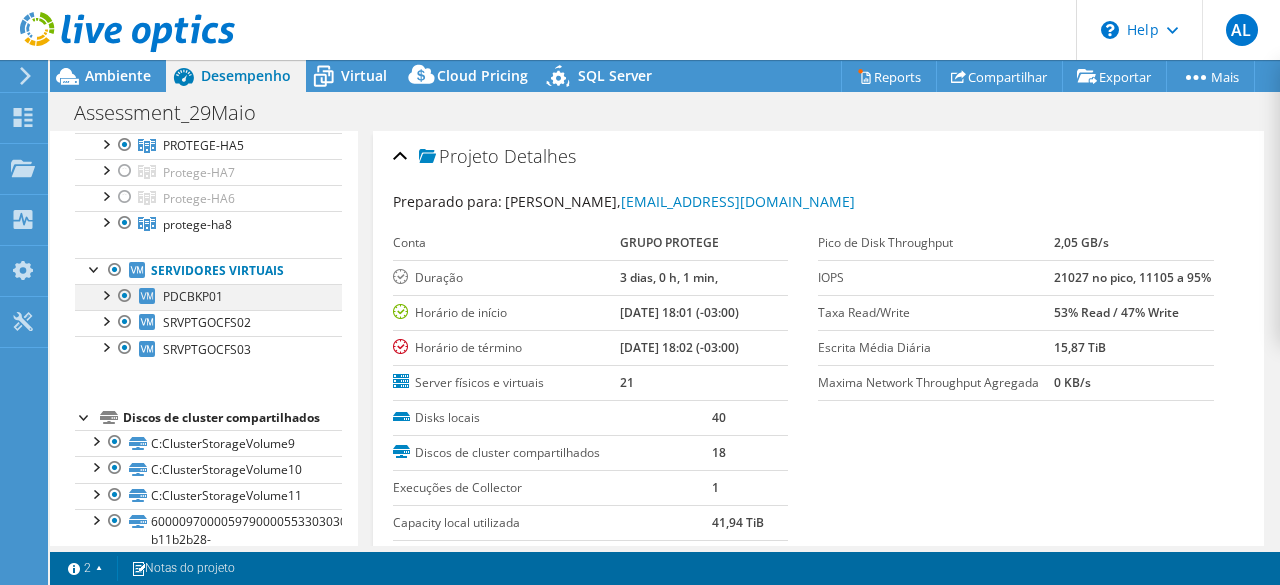 click at bounding box center (125, 296) 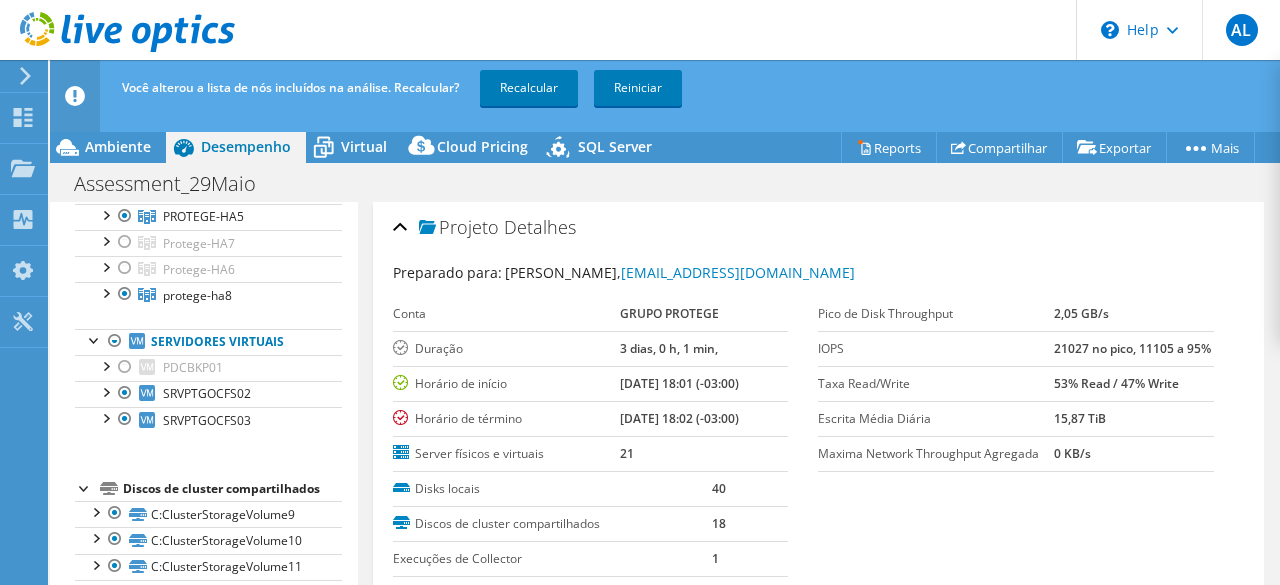 scroll, scrollTop: 500, scrollLeft: 0, axis: vertical 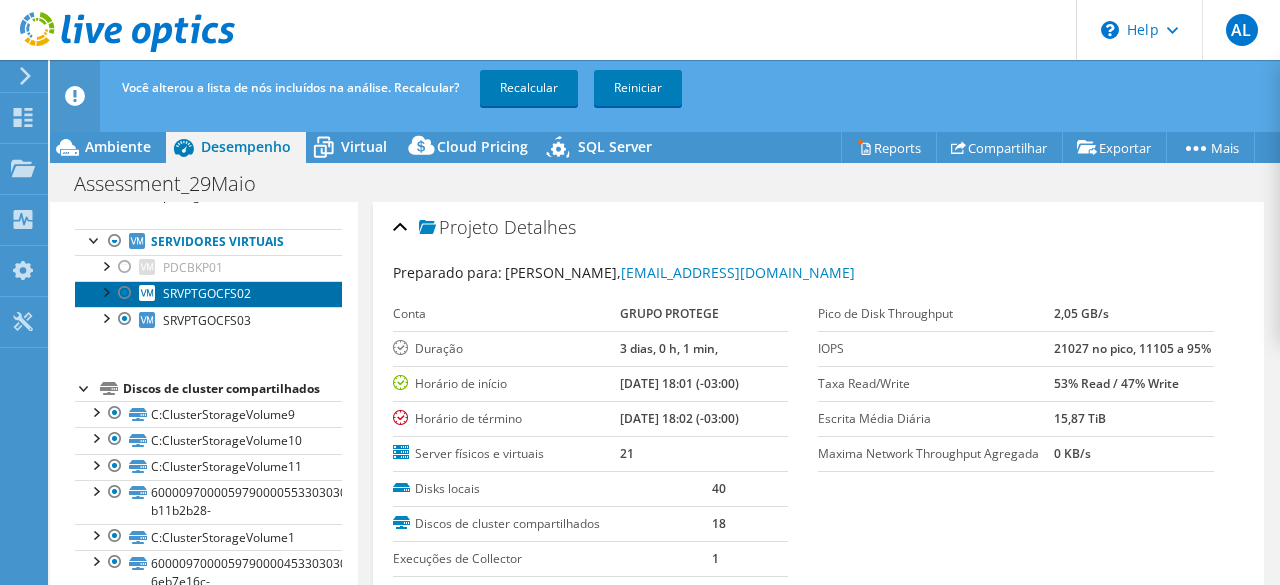 click on "SRVPTGOCFS02" at bounding box center [207, 293] 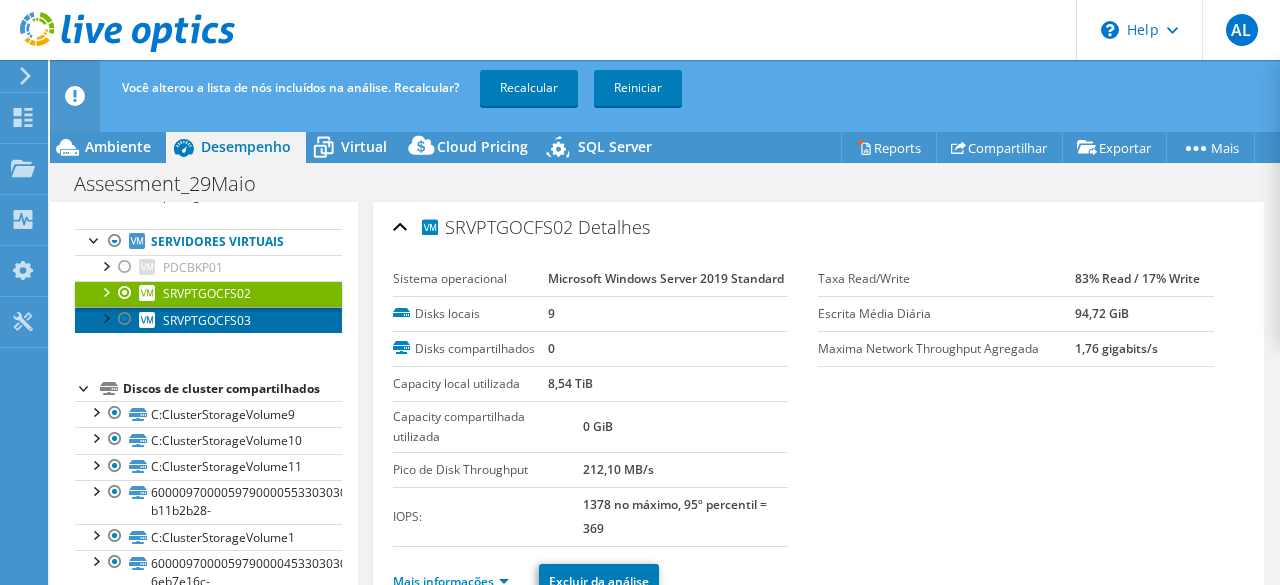 click on "SRVPTGOCFS03" at bounding box center [207, 320] 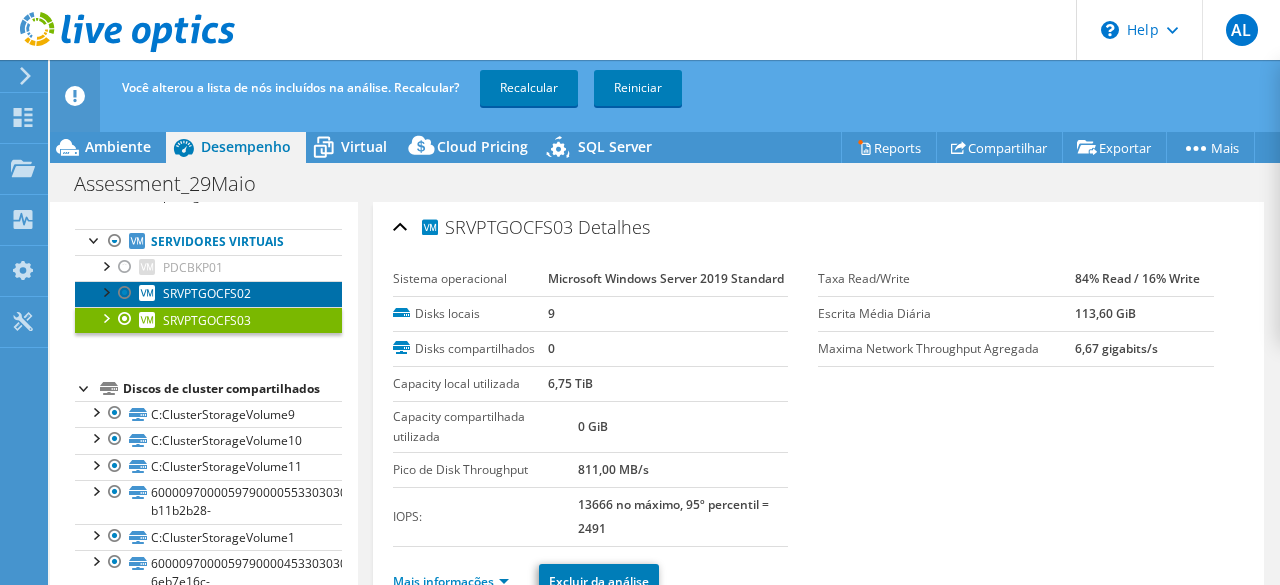 click on "SRVPTGOCFS02" at bounding box center (207, 293) 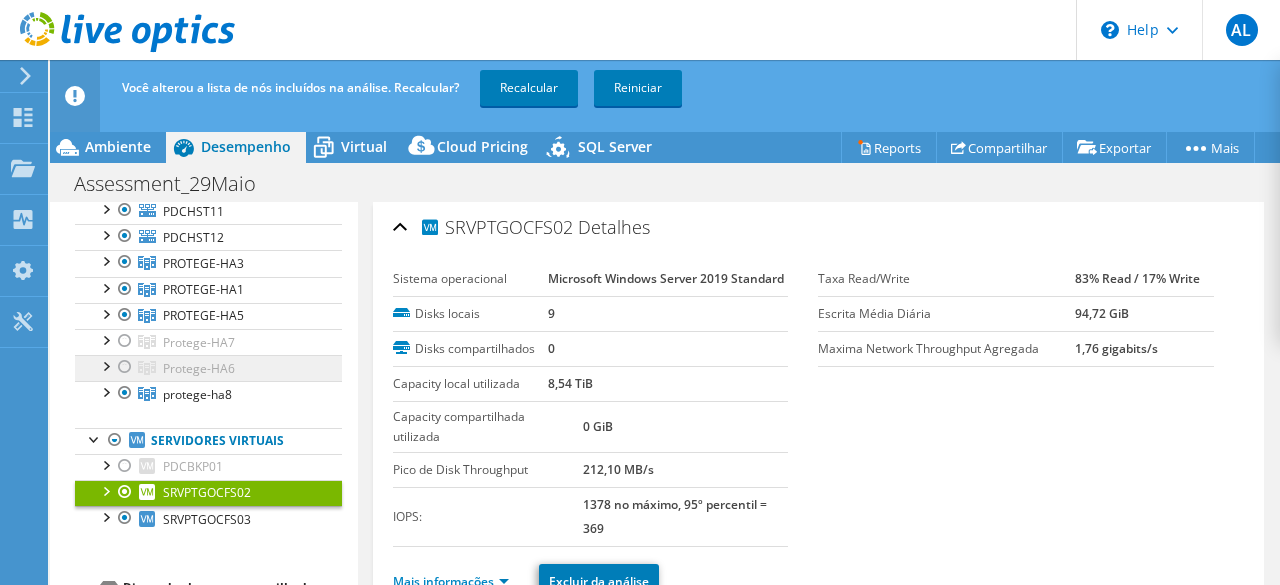 scroll, scrollTop: 300, scrollLeft: 0, axis: vertical 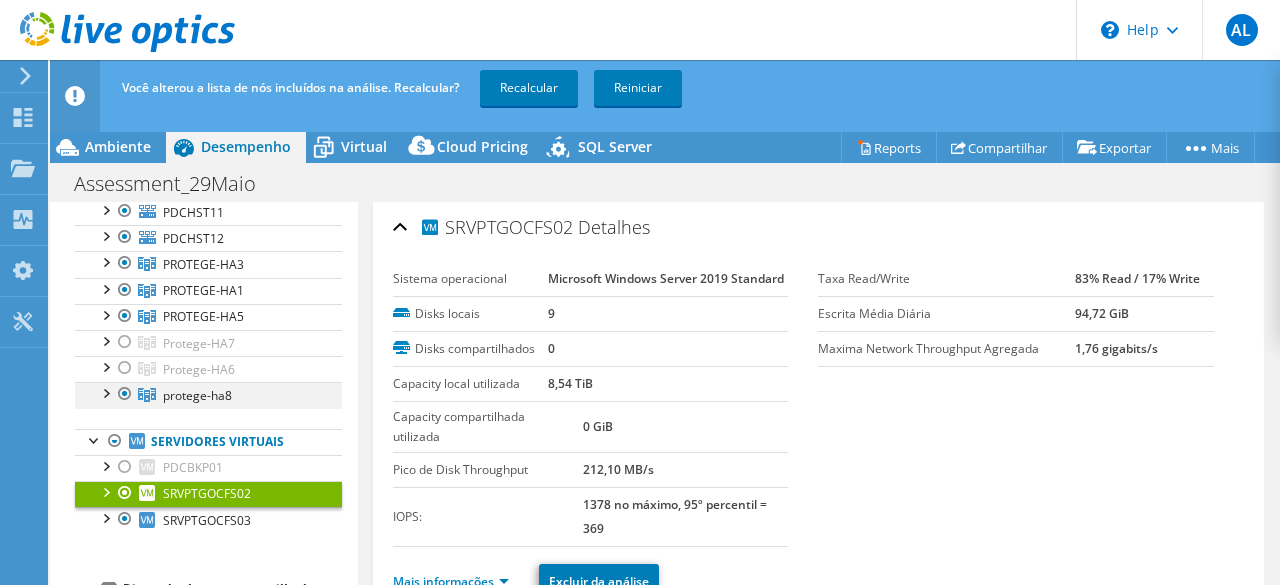click at bounding box center [105, 392] 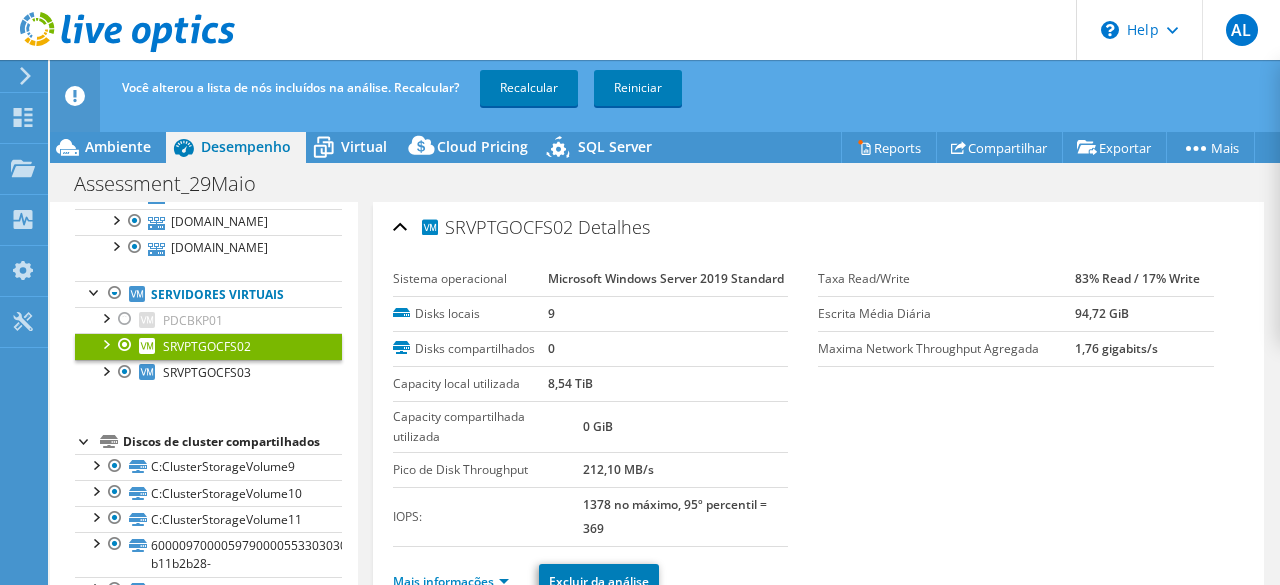 scroll, scrollTop: 500, scrollLeft: 0, axis: vertical 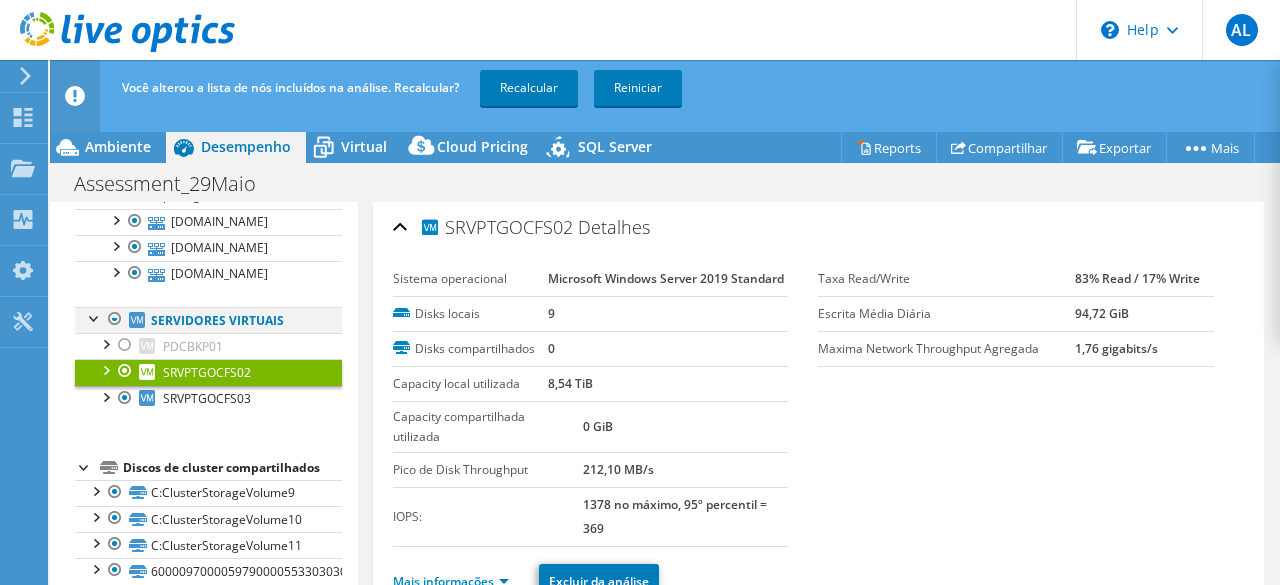 click at bounding box center (95, 317) 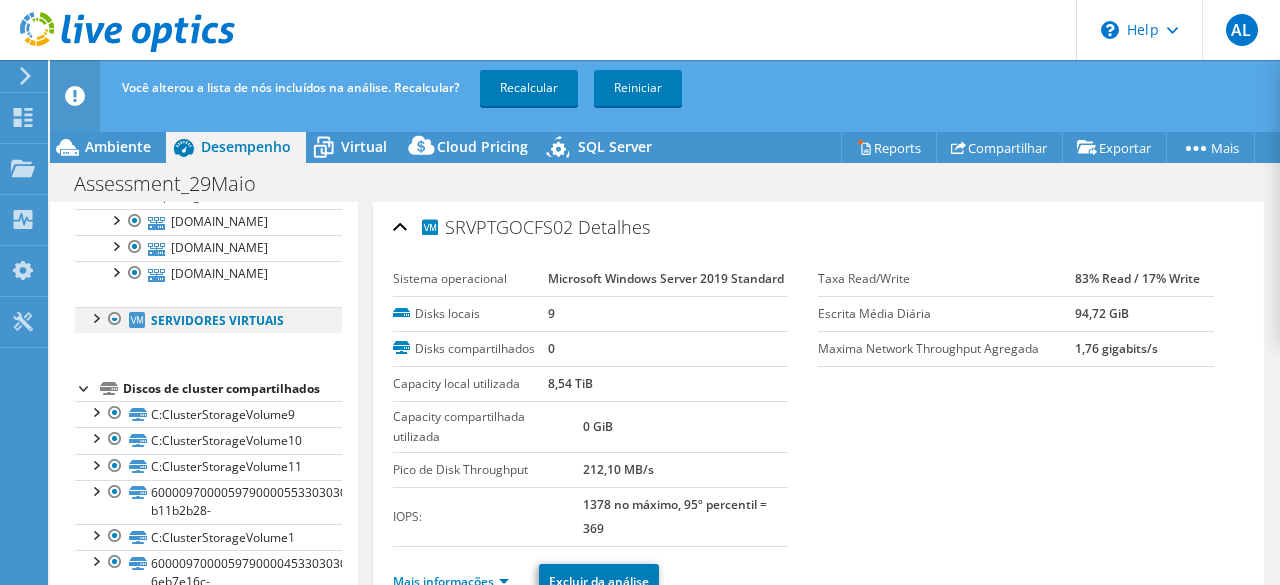 click at bounding box center [95, 317] 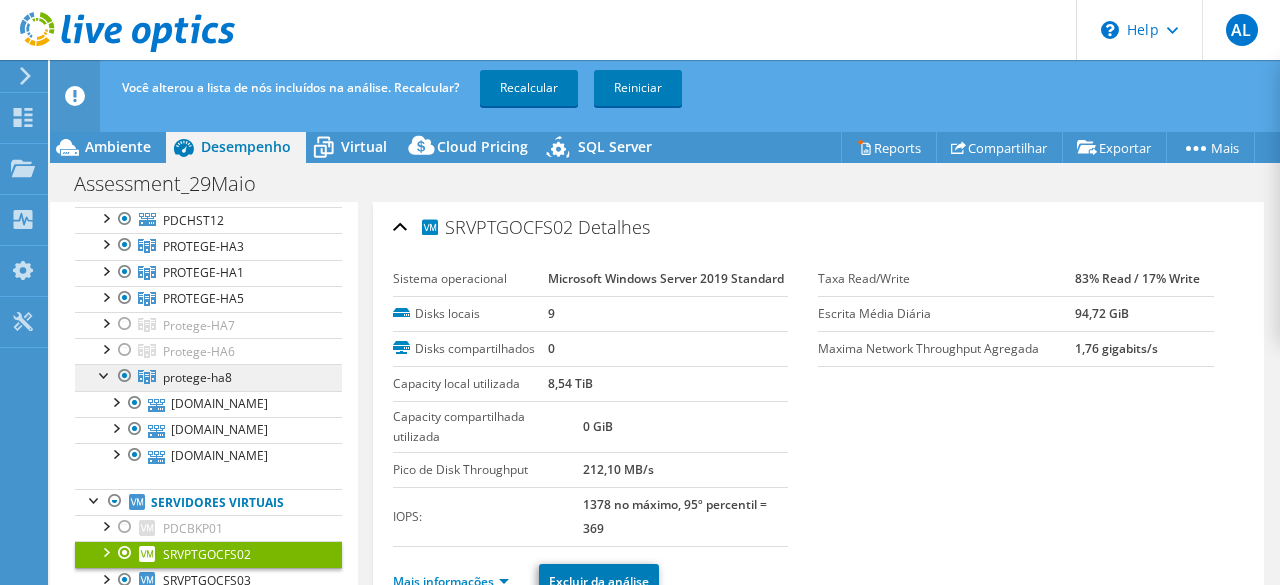 scroll, scrollTop: 300, scrollLeft: 0, axis: vertical 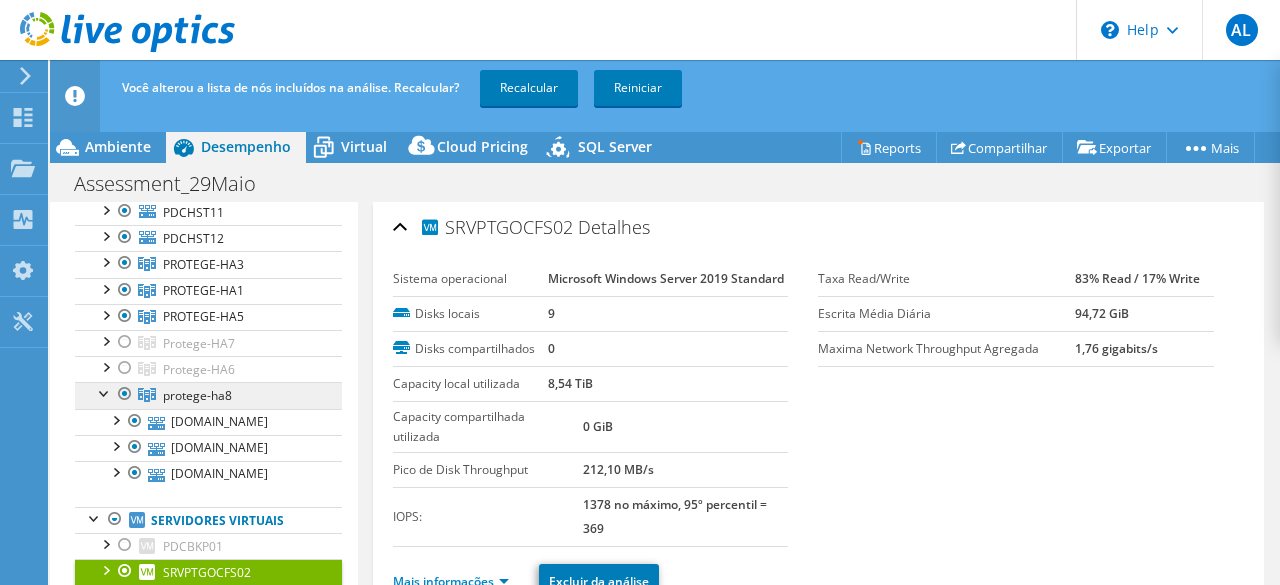 click on "protege-ha8" at bounding box center [203, 264] 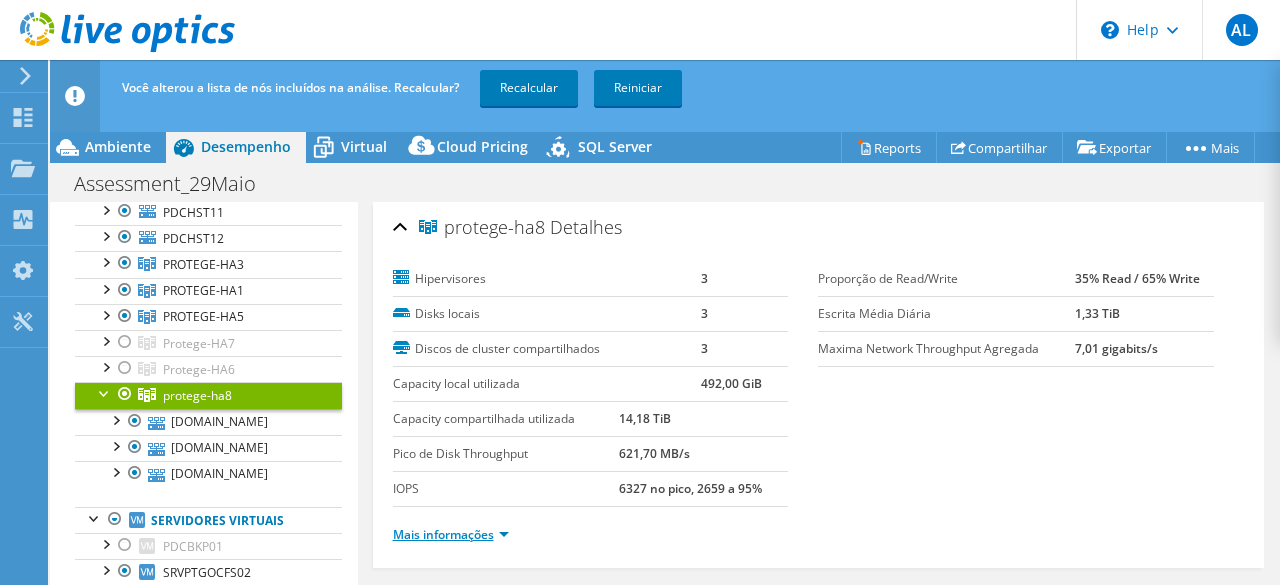 click on "Mais informações" at bounding box center [451, 534] 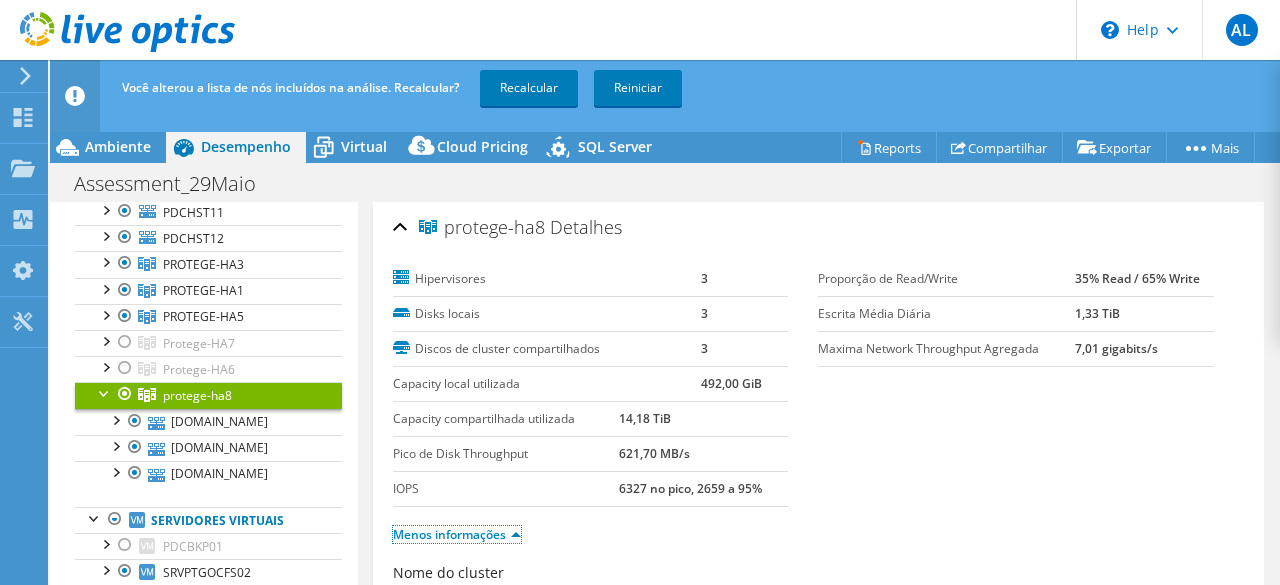 scroll, scrollTop: 100, scrollLeft: 0, axis: vertical 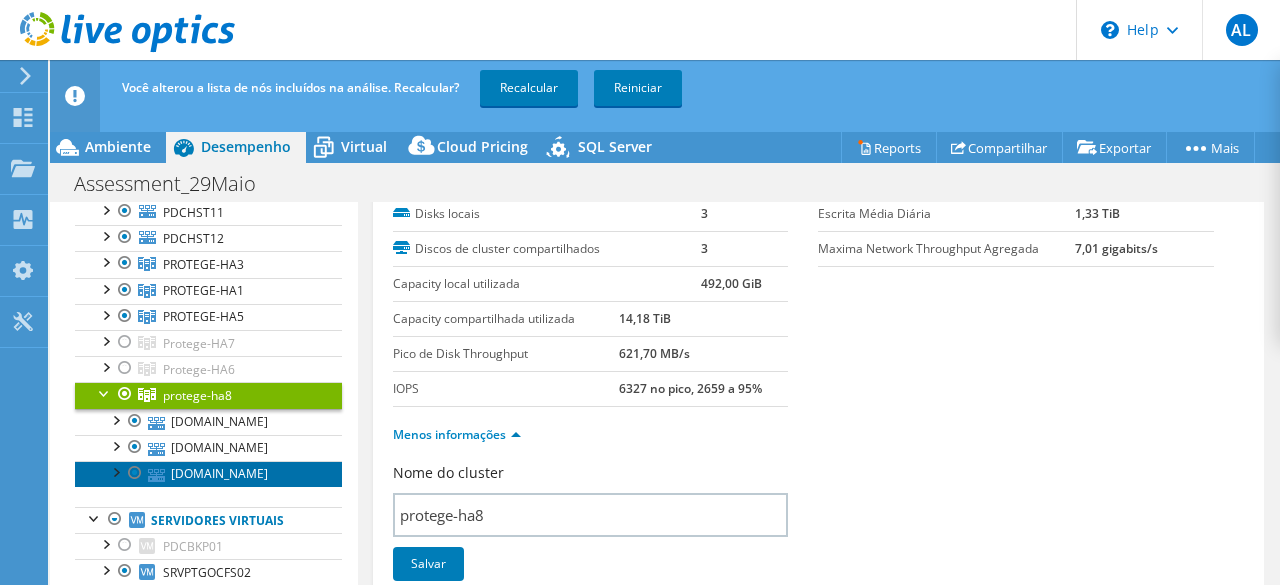 click on "[DOMAIN_NAME]" at bounding box center (208, 474) 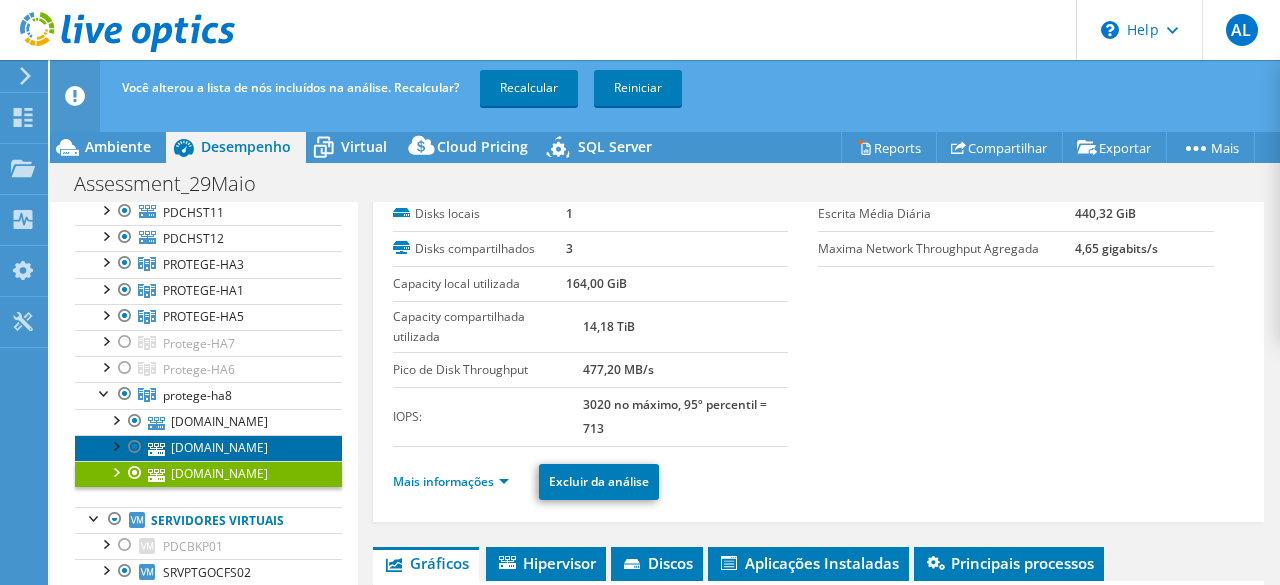 click on "[DOMAIN_NAME]" at bounding box center (208, 448) 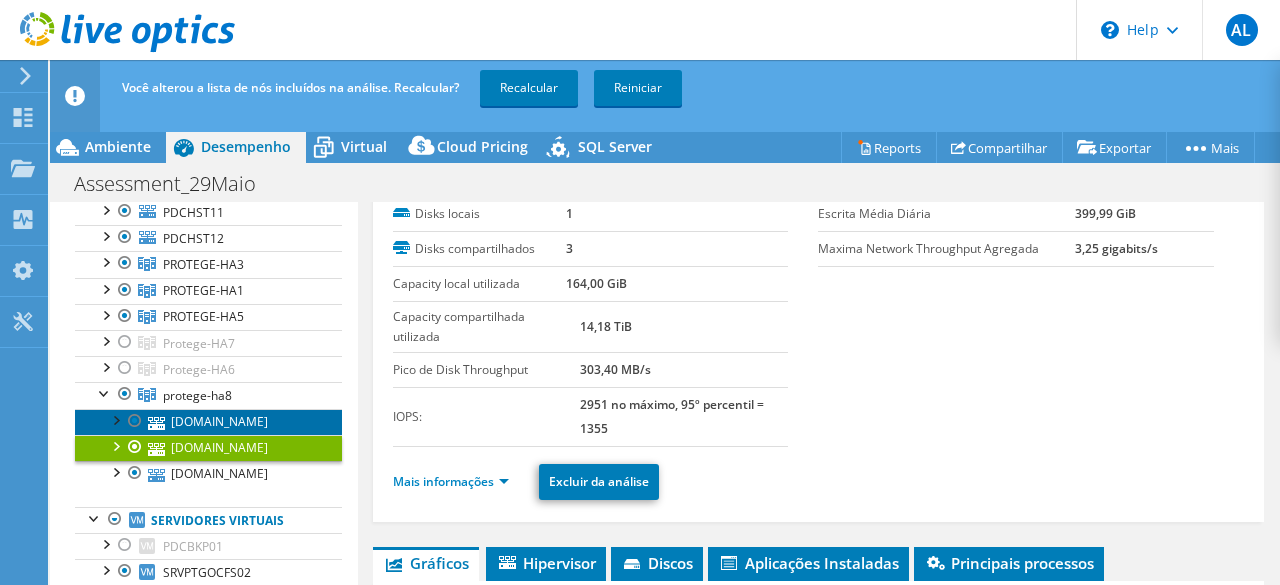 click on "[DOMAIN_NAME]" at bounding box center [208, 422] 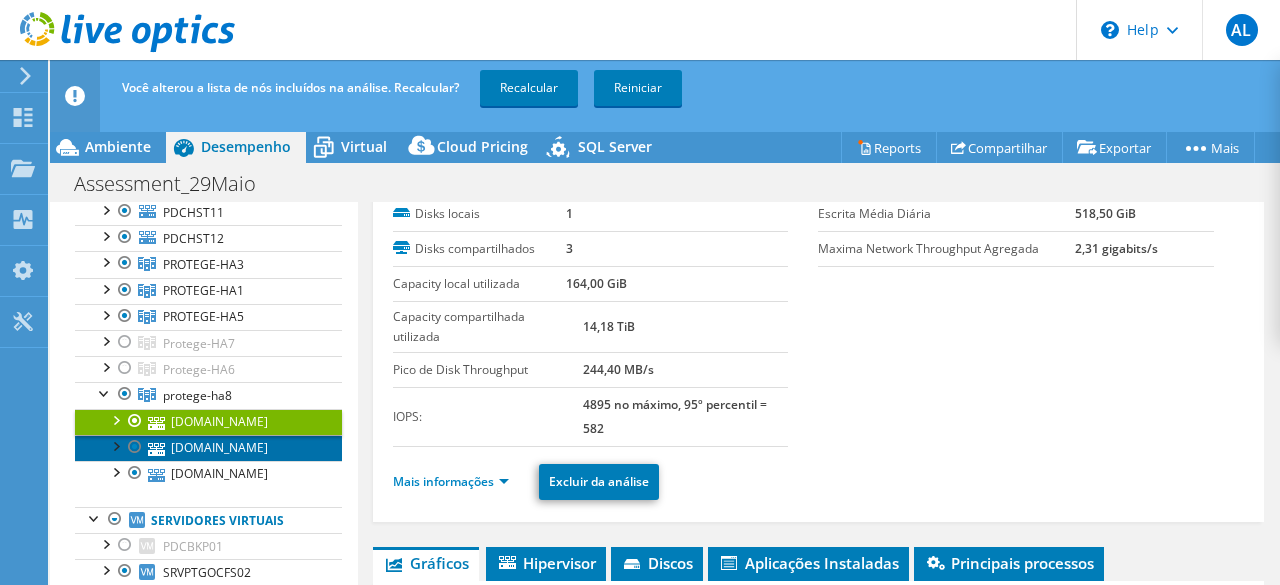 click on "[DOMAIN_NAME]" at bounding box center [208, 448] 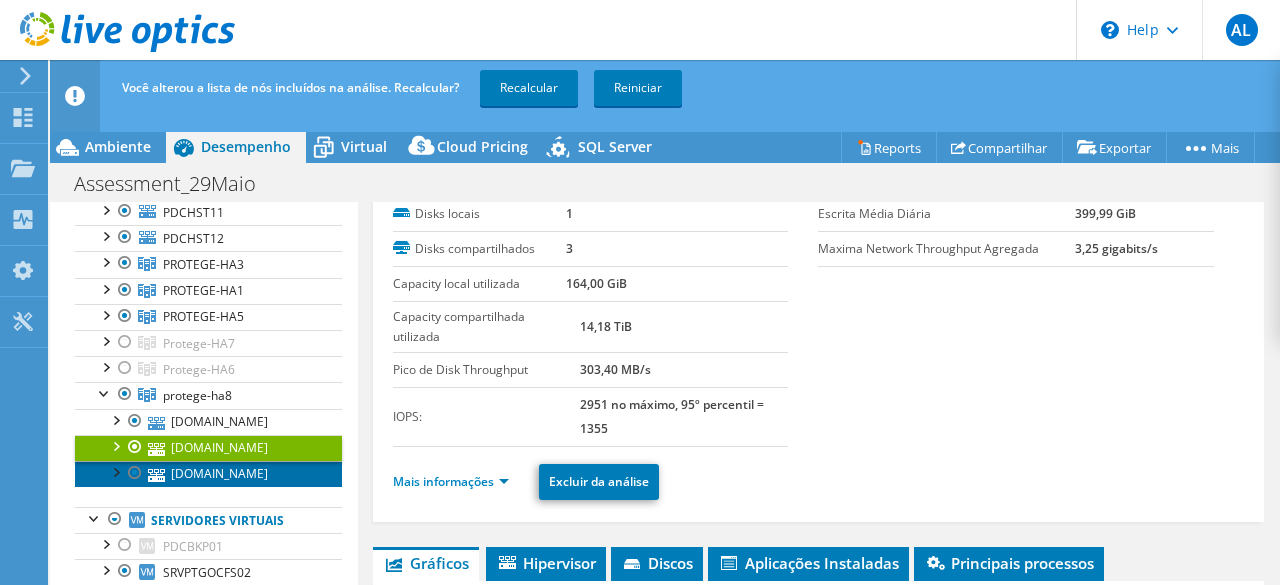 click on "[DOMAIN_NAME]" at bounding box center (208, 474) 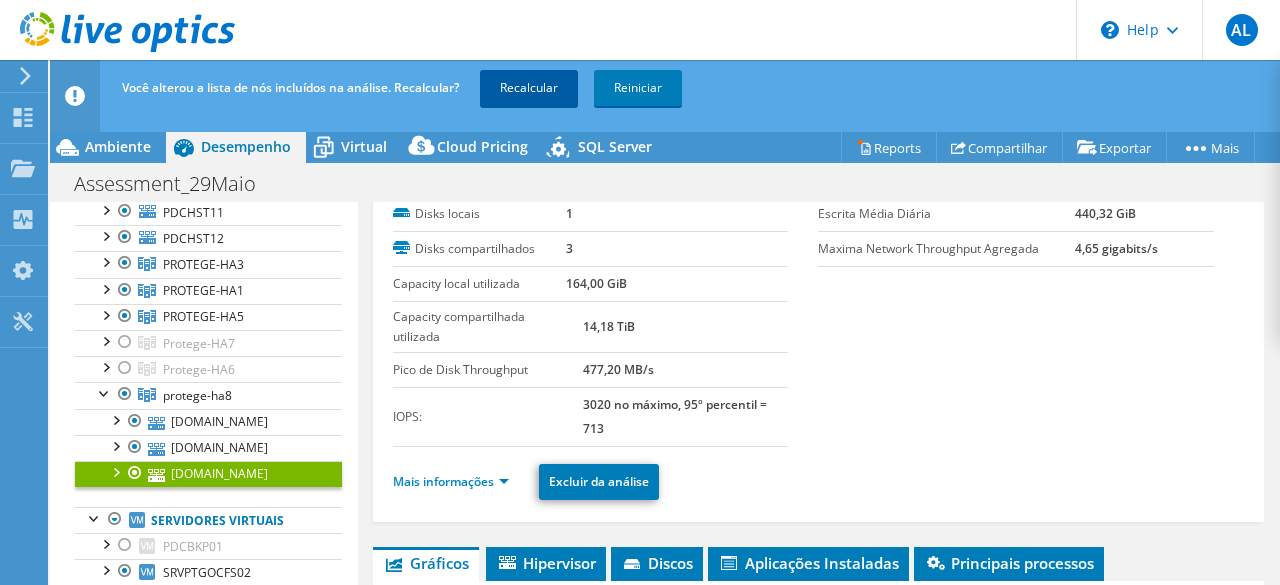 click on "Recalcular" at bounding box center (529, 88) 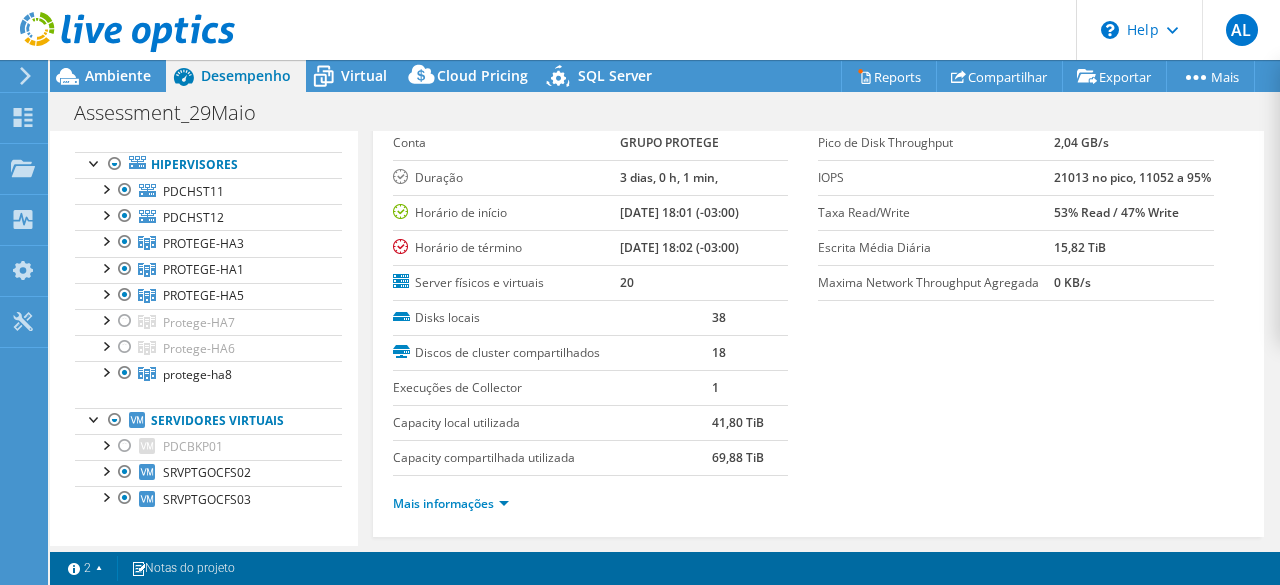 scroll, scrollTop: 200, scrollLeft: 0, axis: vertical 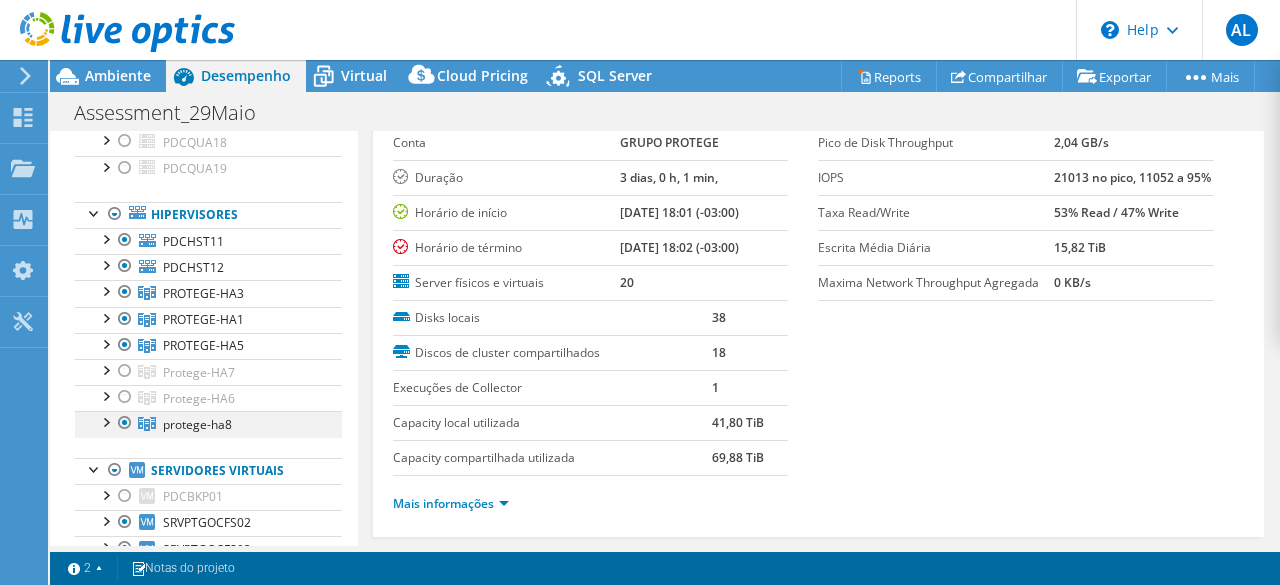click at bounding box center [125, 423] 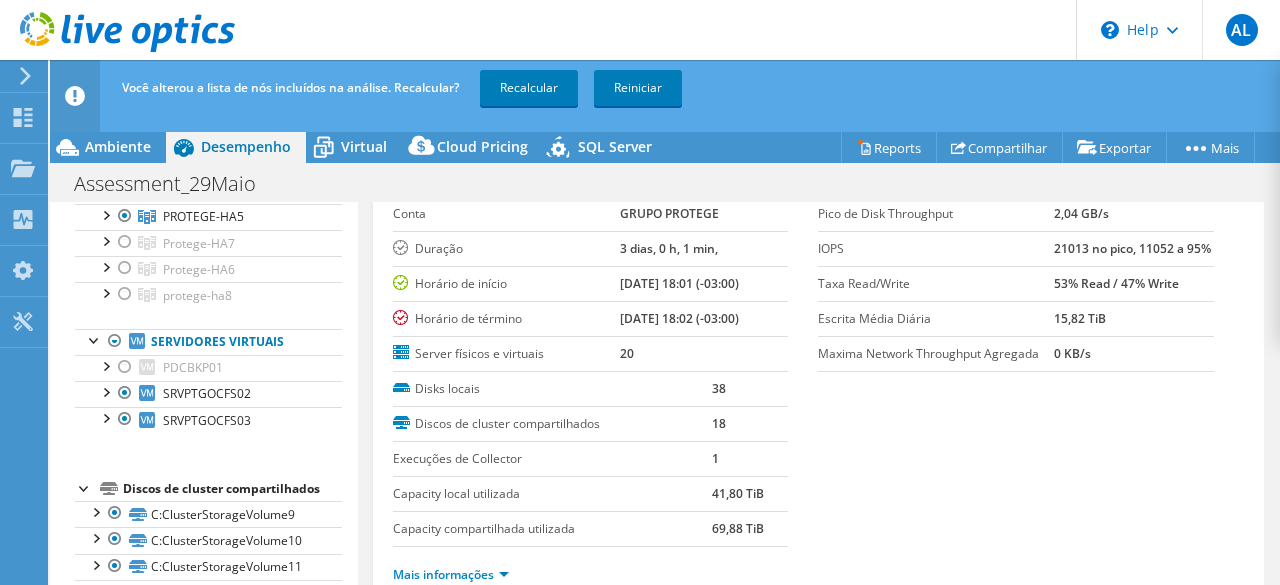 scroll, scrollTop: 400, scrollLeft: 0, axis: vertical 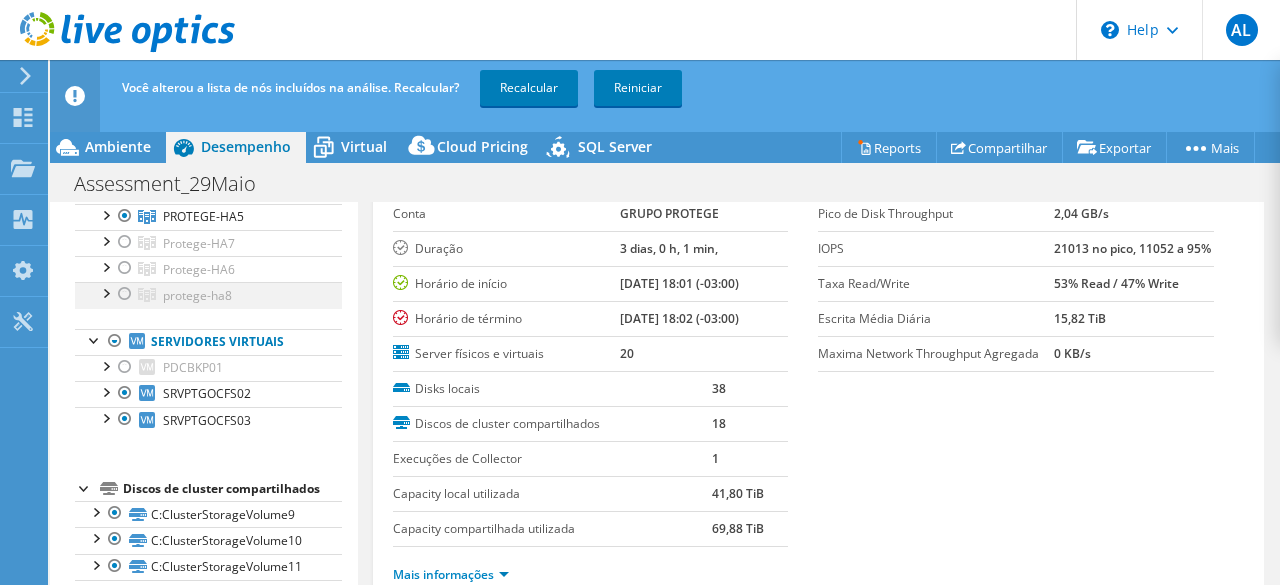 click at bounding box center [105, 292] 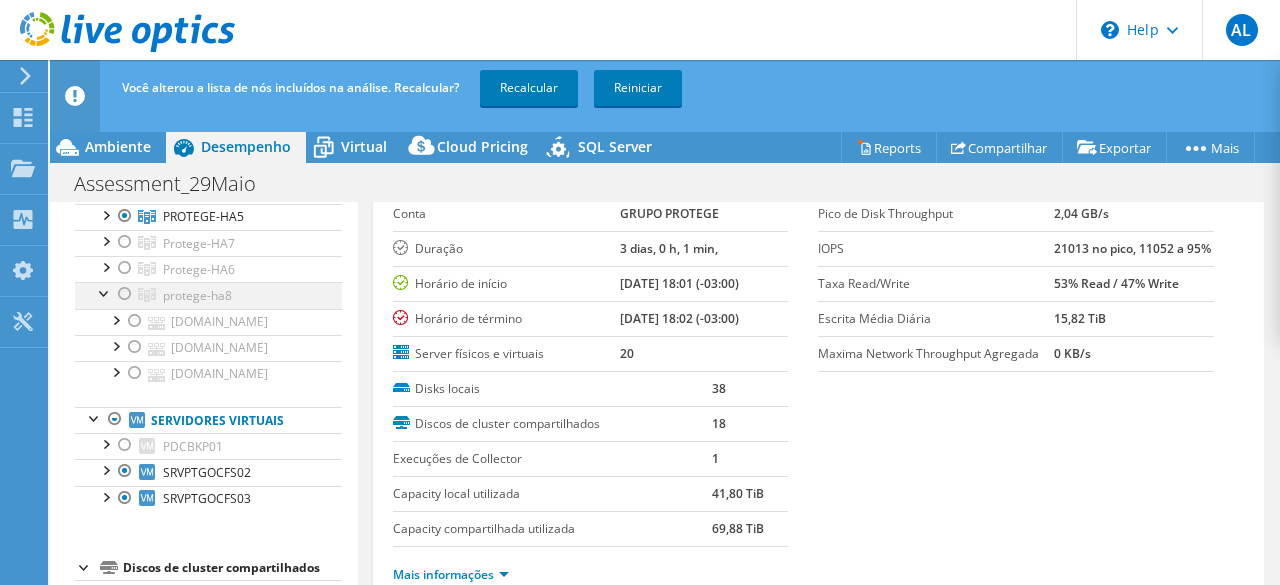 click at bounding box center (125, 294) 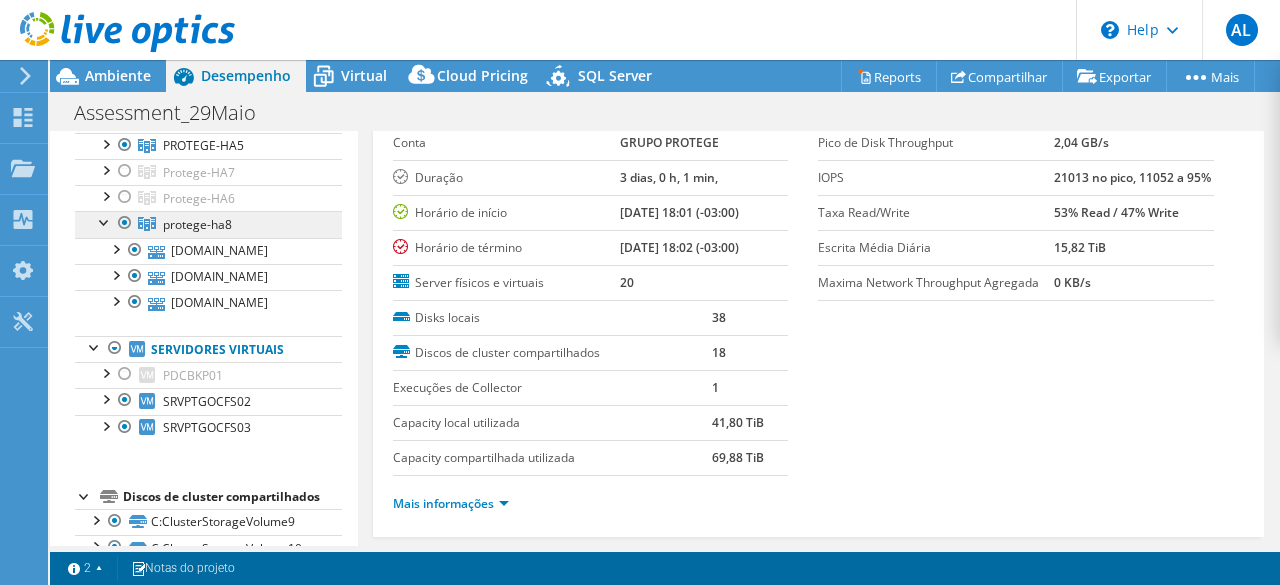 click on "protege-ha8" at bounding box center [203, 93] 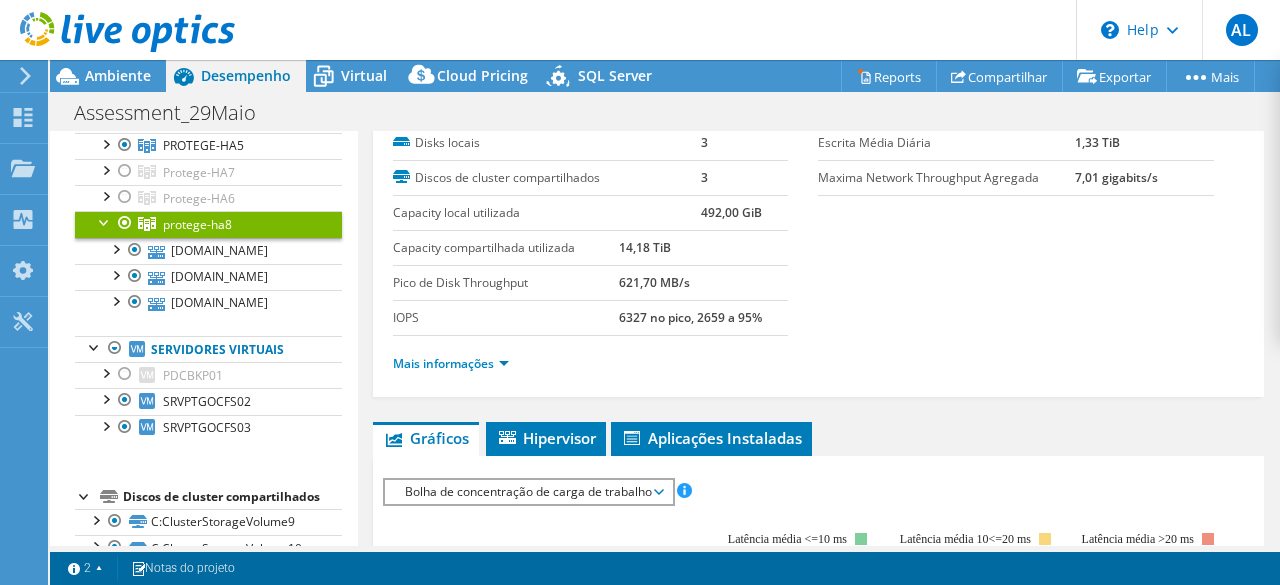 scroll, scrollTop: 0, scrollLeft: 0, axis: both 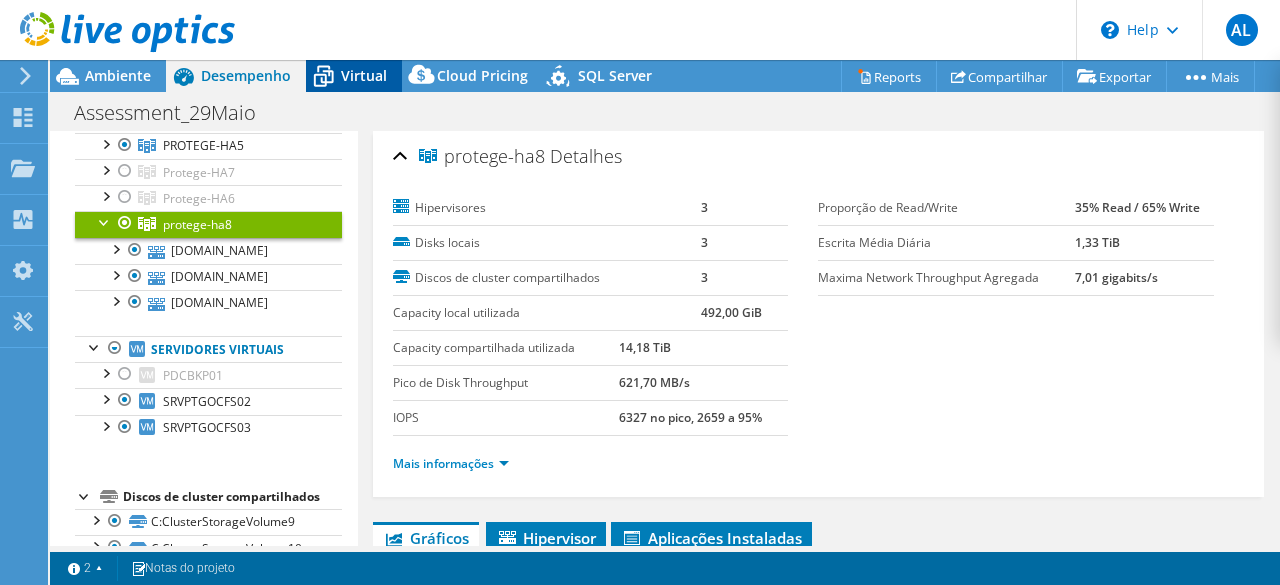 click on "Virtual" at bounding box center [364, 75] 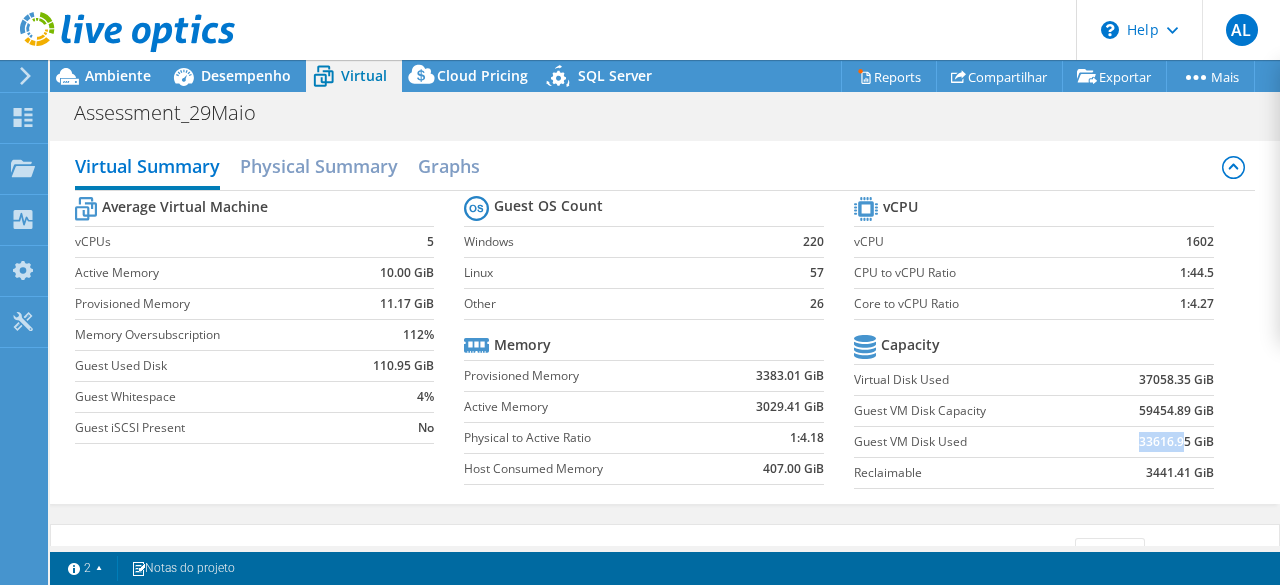 drag, startPoint x: 1123, startPoint y: 443, endPoint x: 1169, endPoint y: 437, distance: 46.389652 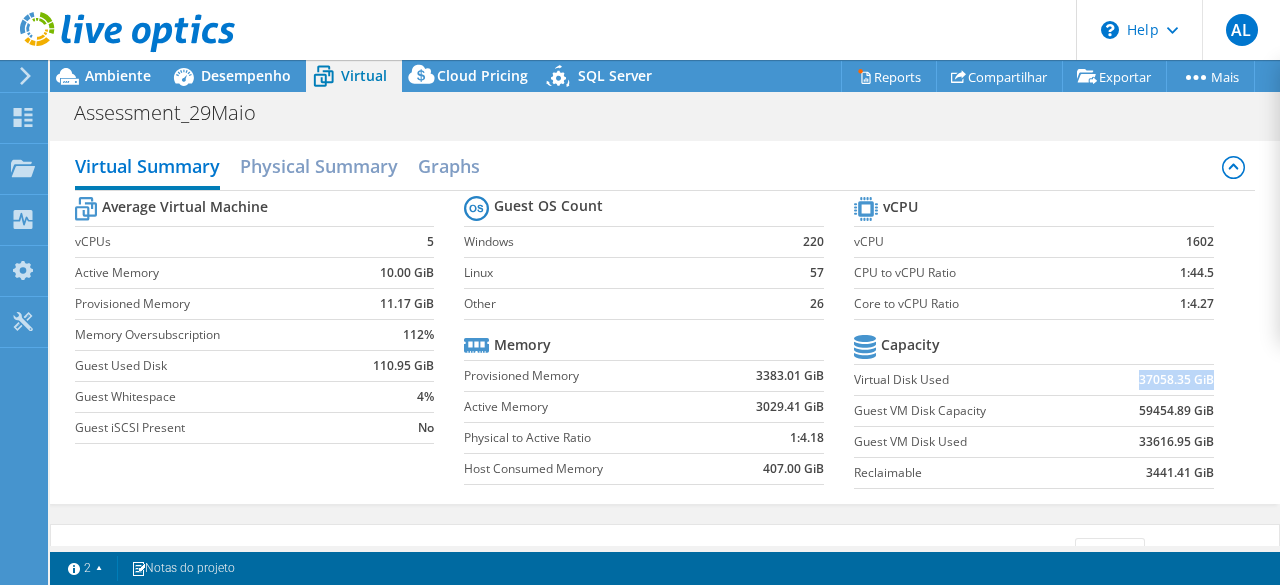 drag, startPoint x: 1122, startPoint y: 375, endPoint x: 1196, endPoint y: 377, distance: 74.02702 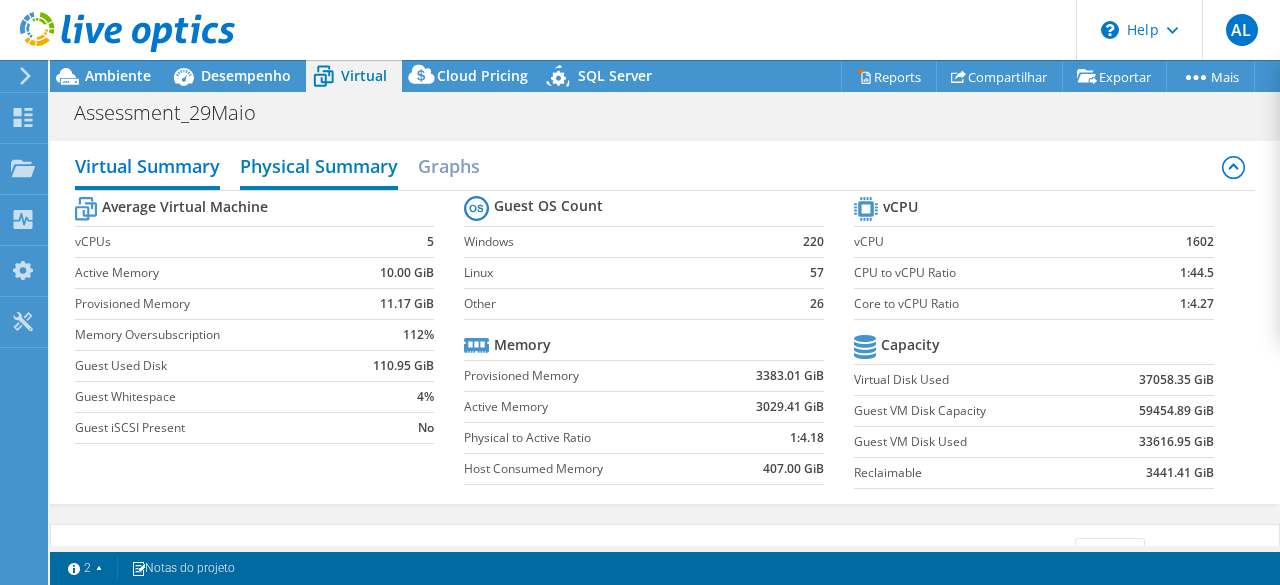 click on "Physical Summary" at bounding box center (319, 168) 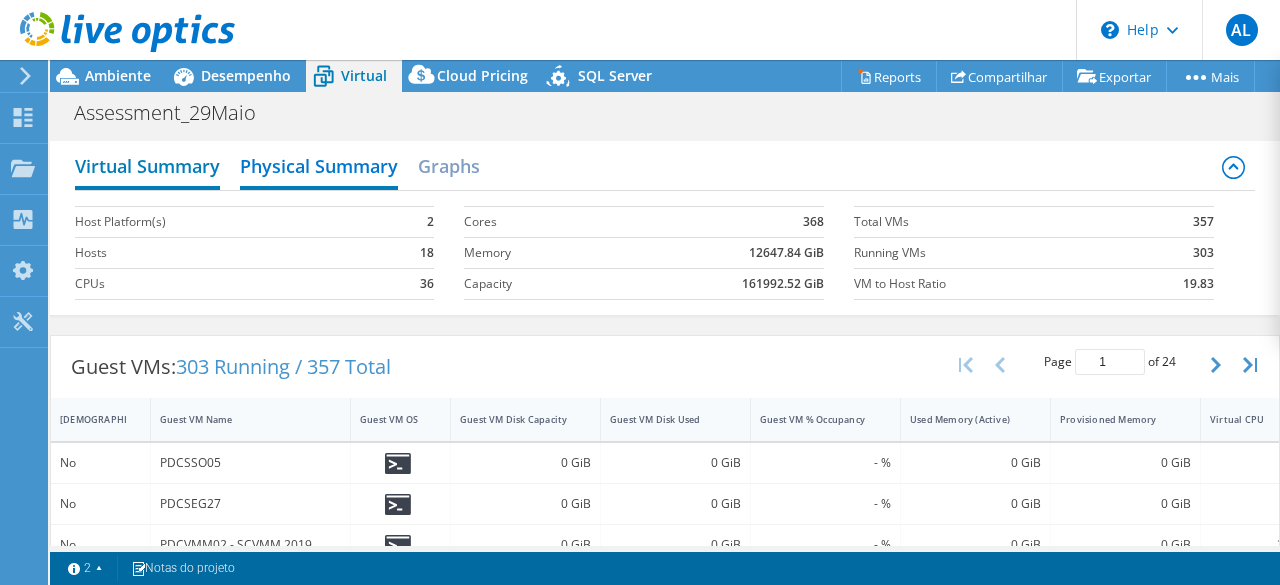 click on "Virtual Summary" at bounding box center [147, 168] 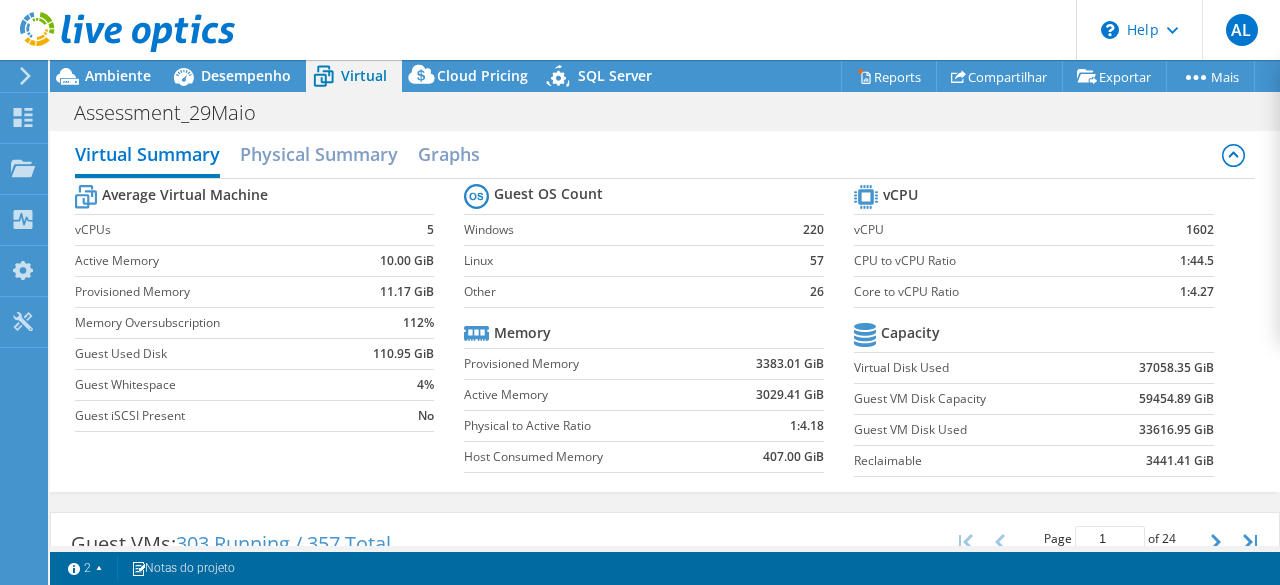 scroll, scrollTop: 0, scrollLeft: 0, axis: both 